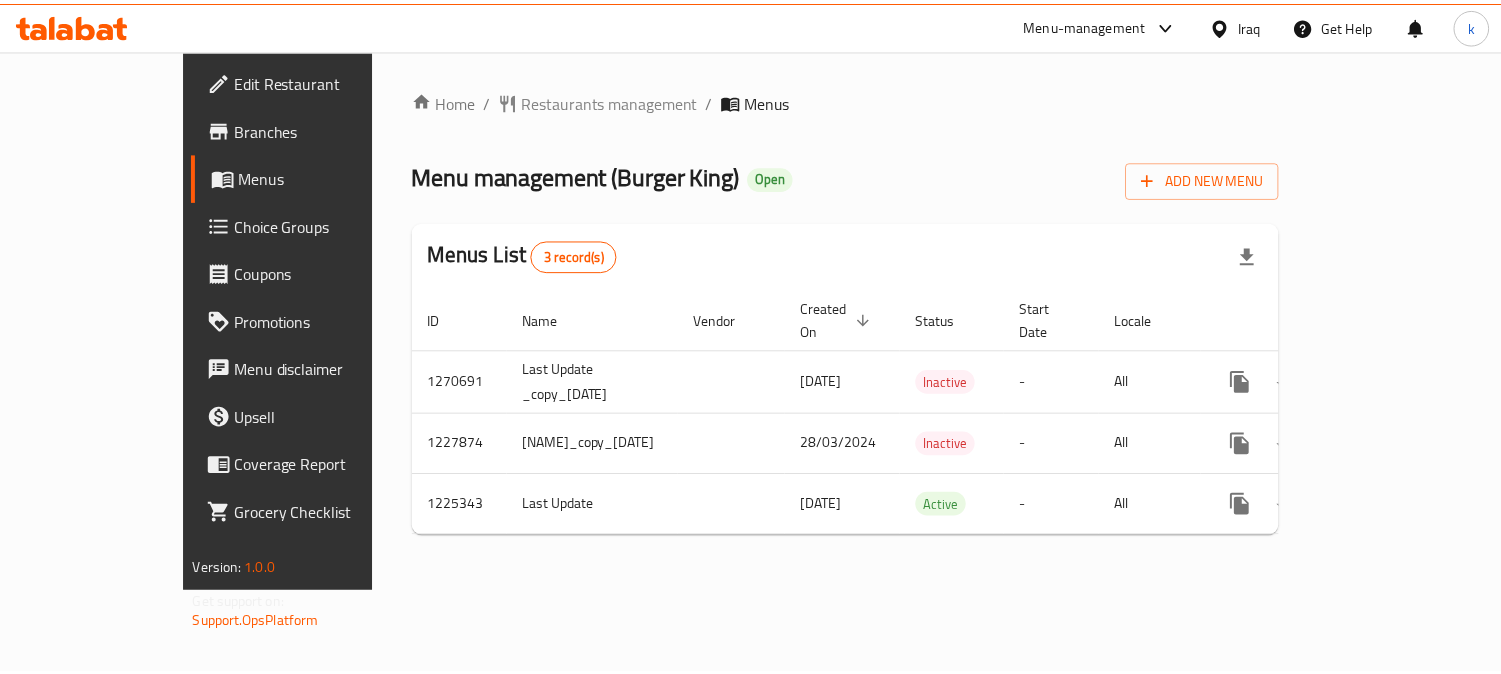 scroll, scrollTop: 0, scrollLeft: 0, axis: both 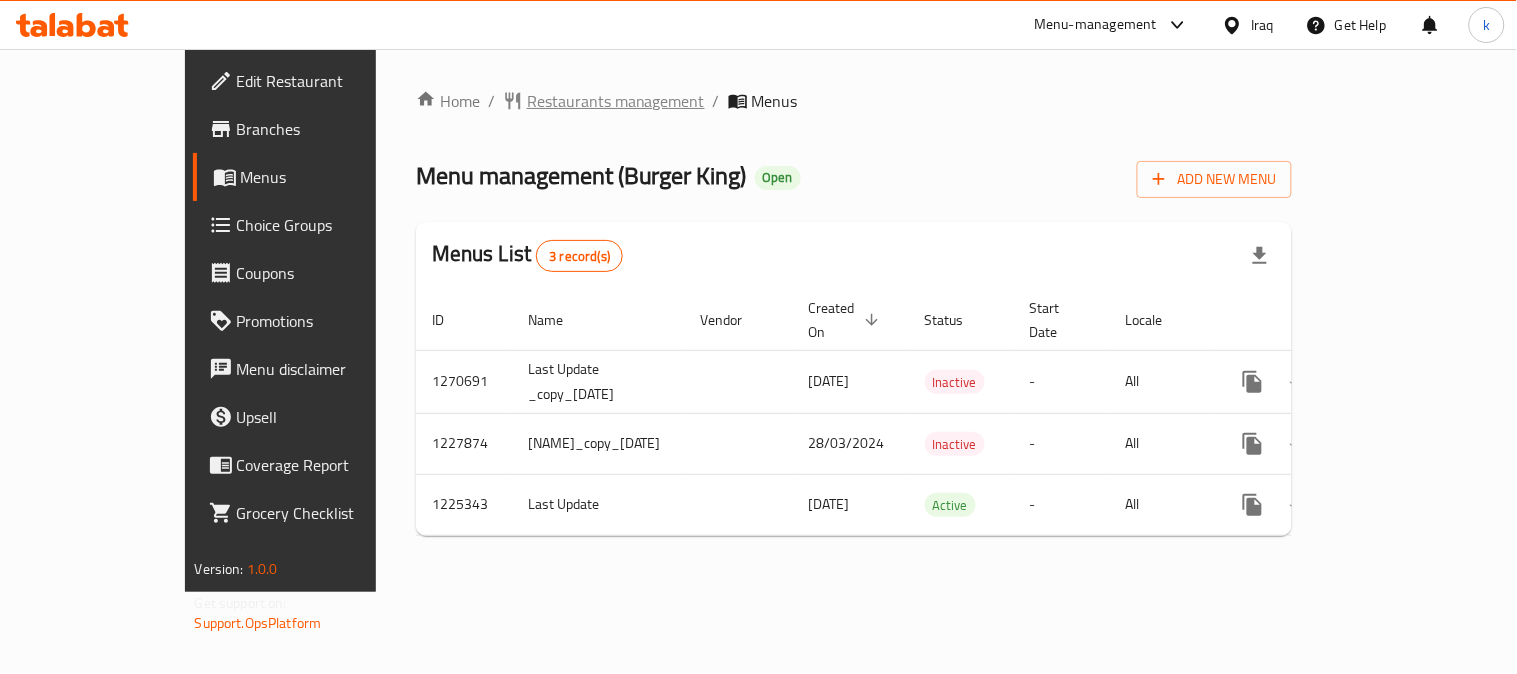 click on "Restaurants management" at bounding box center (616, 101) 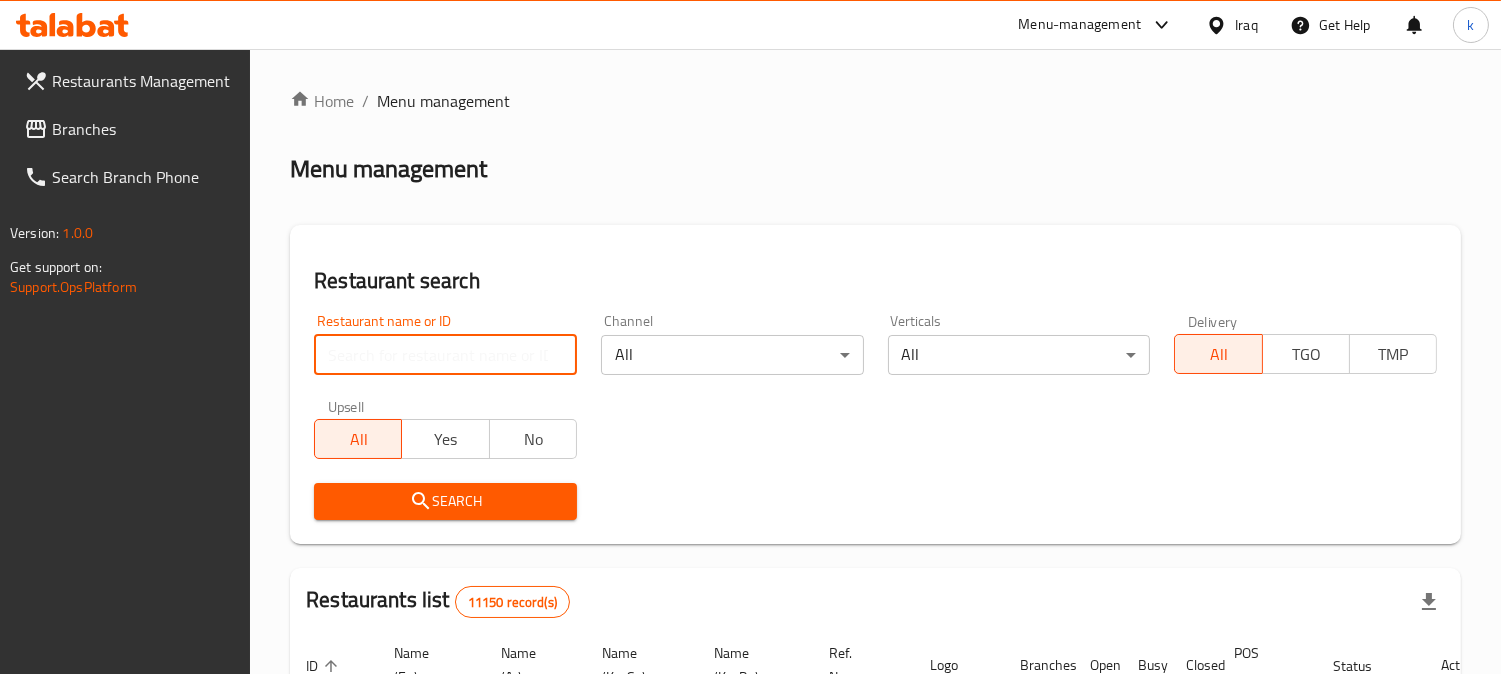 drag, startPoint x: 422, startPoint y: 363, endPoint x: 413, endPoint y: 372, distance: 12.727922 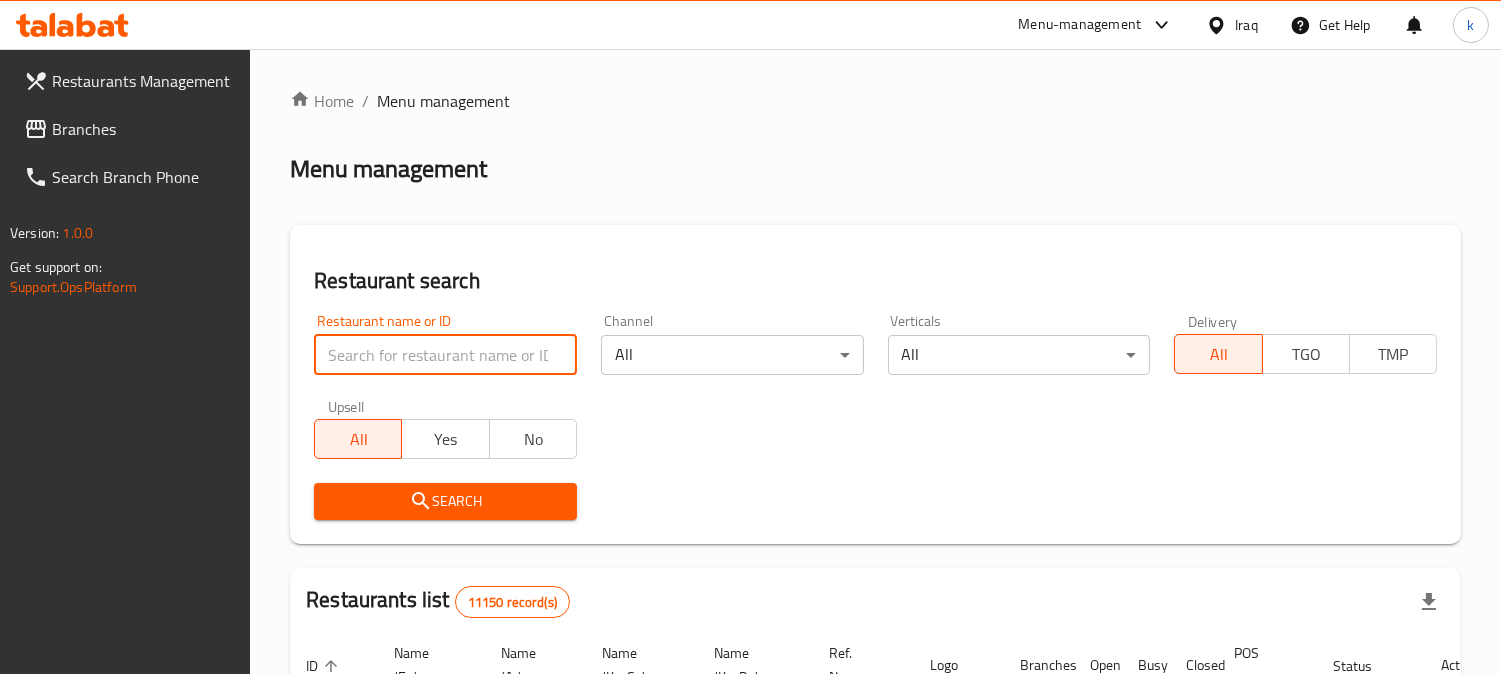 click at bounding box center [445, 355] 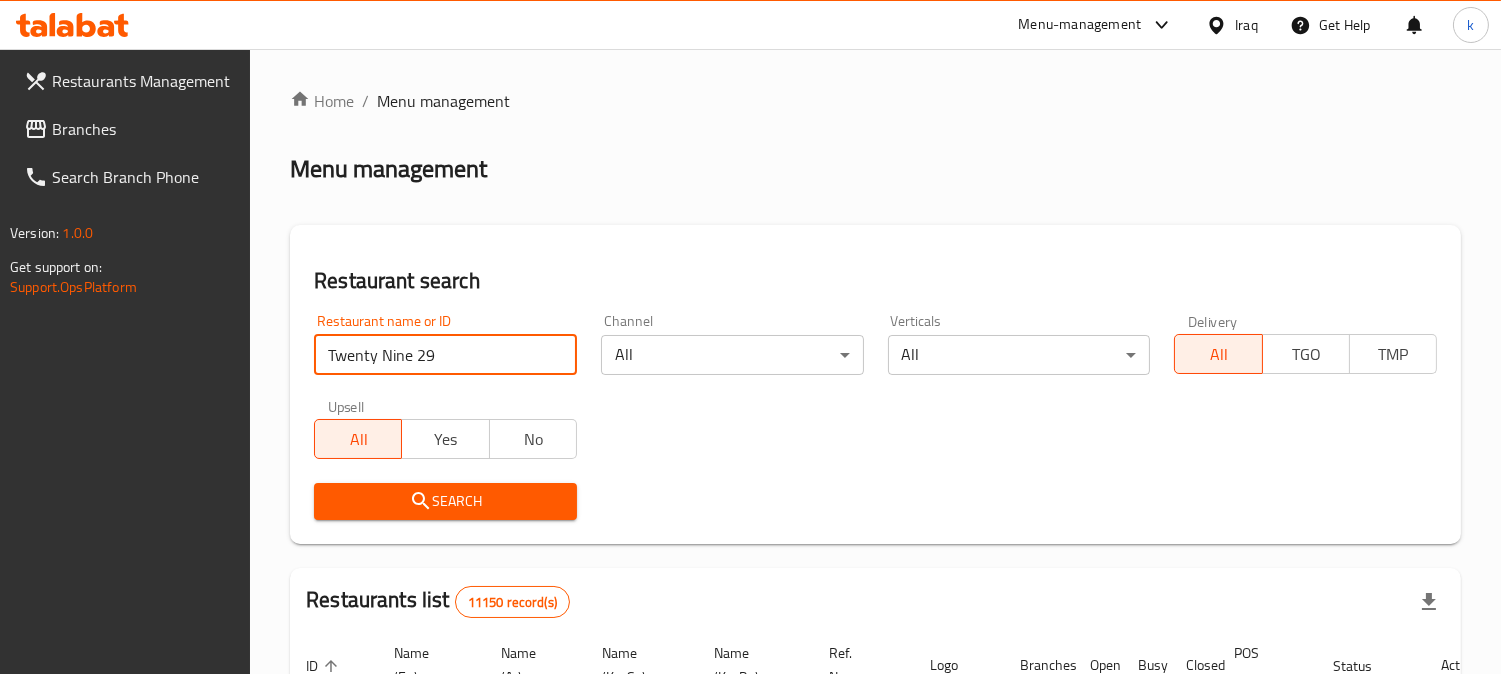 type on "Twenty Nine 29" 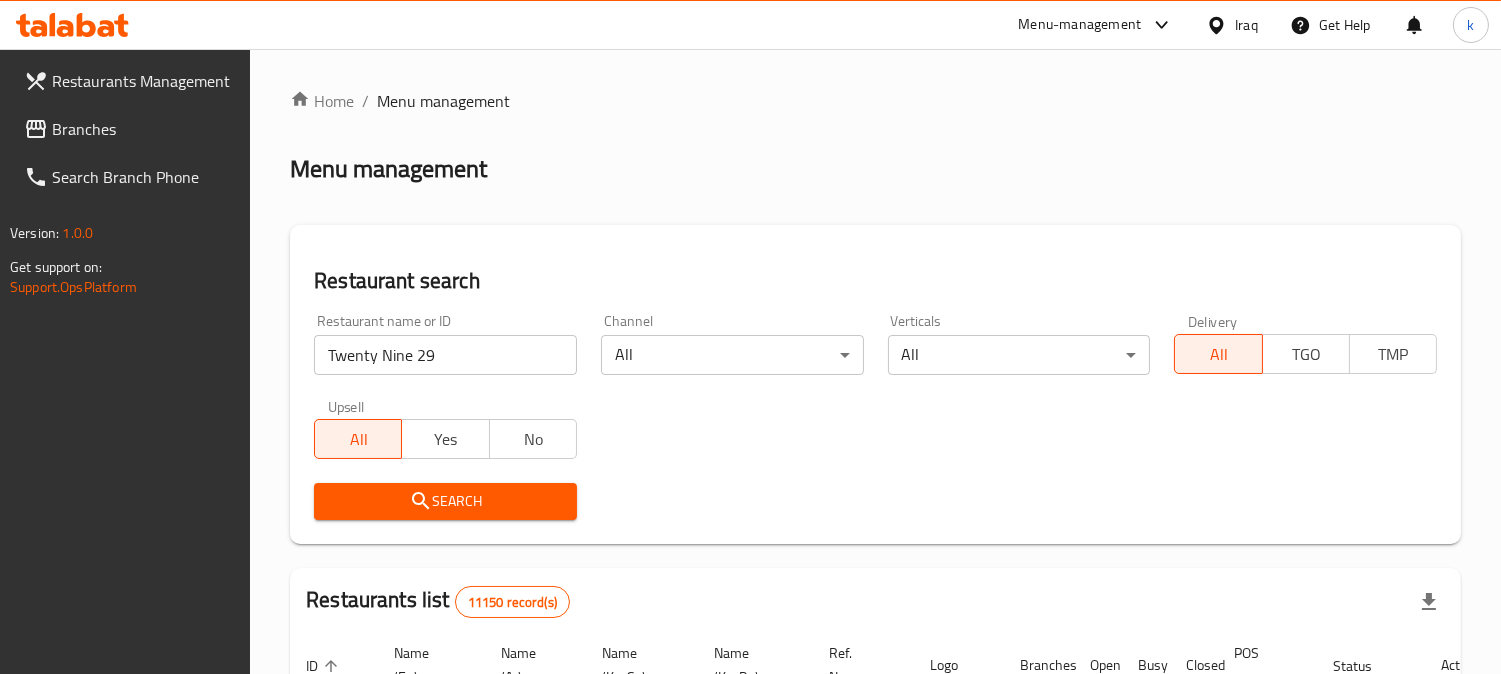 click on "Search" at bounding box center (445, 501) 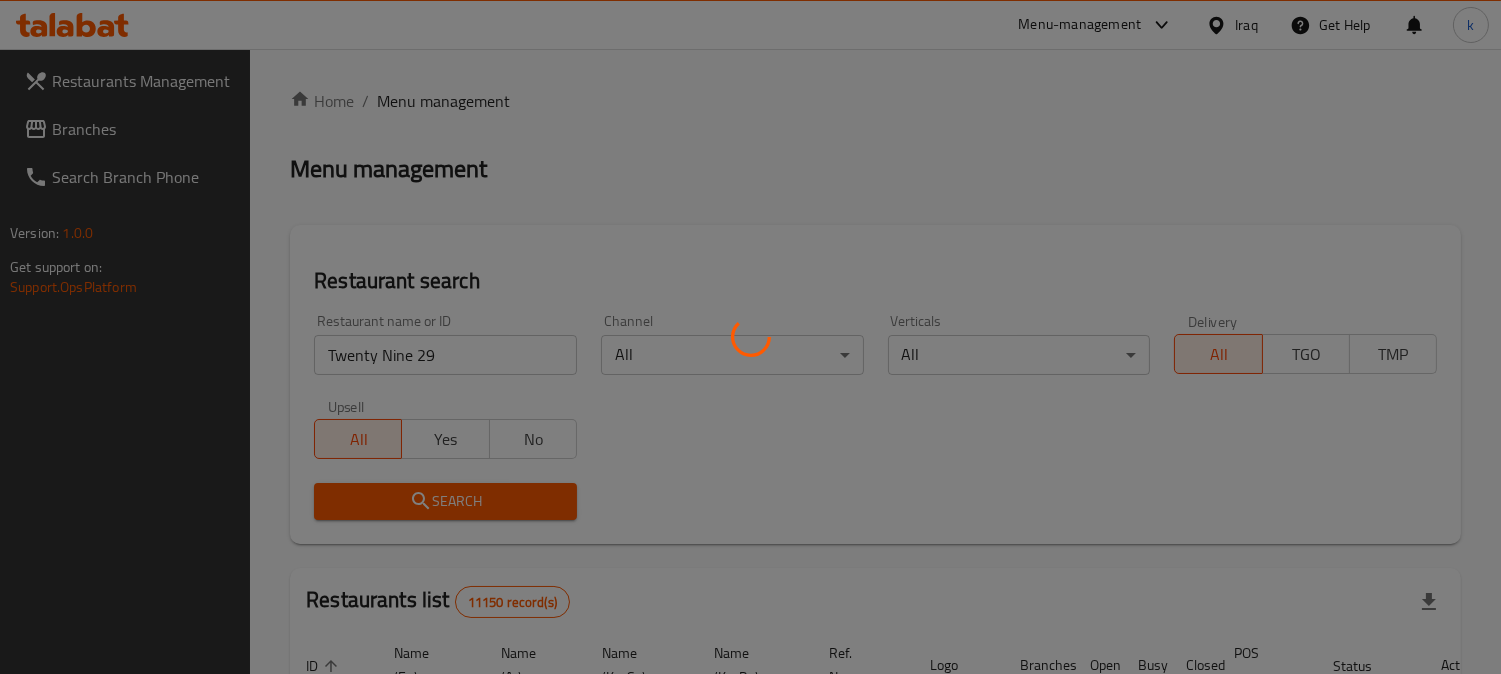 scroll, scrollTop: 225, scrollLeft: 0, axis: vertical 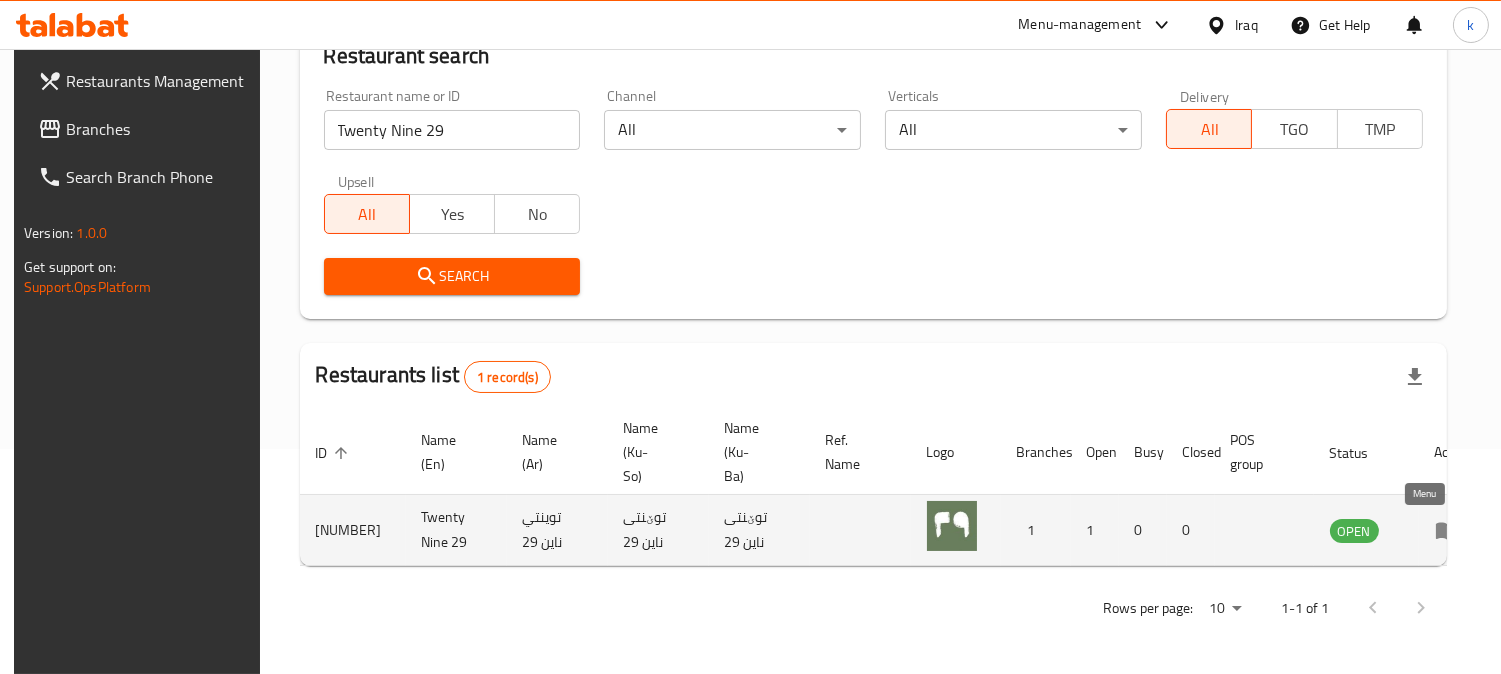 click 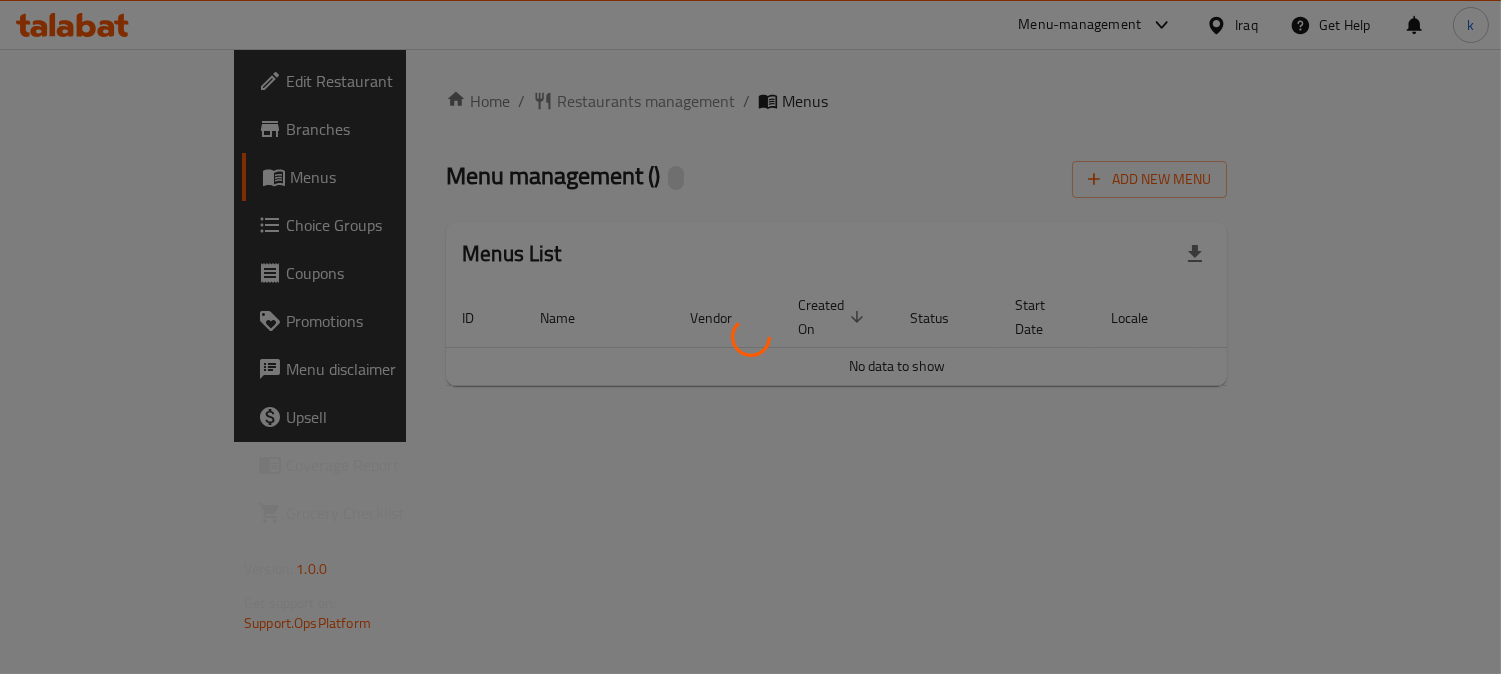 scroll, scrollTop: 0, scrollLeft: 0, axis: both 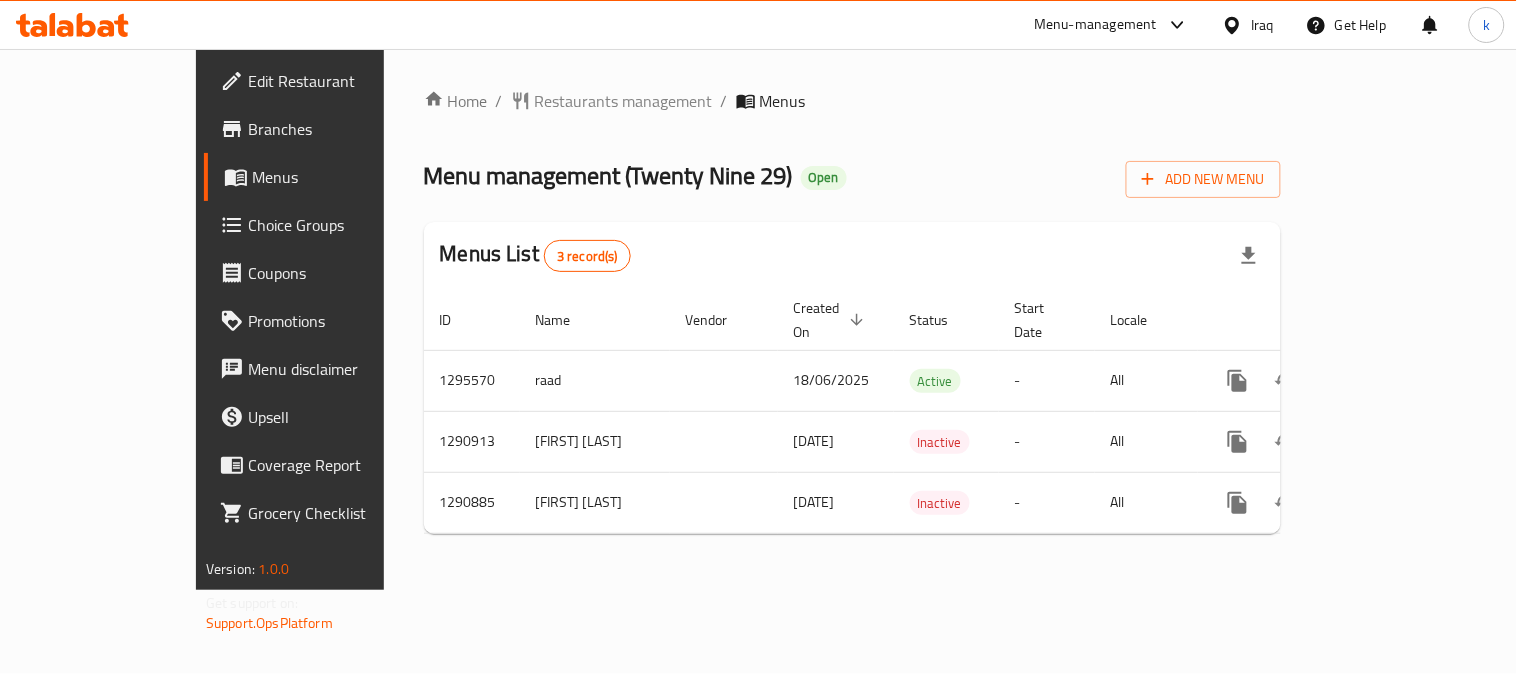 click on "Menus" at bounding box center [342, 177] 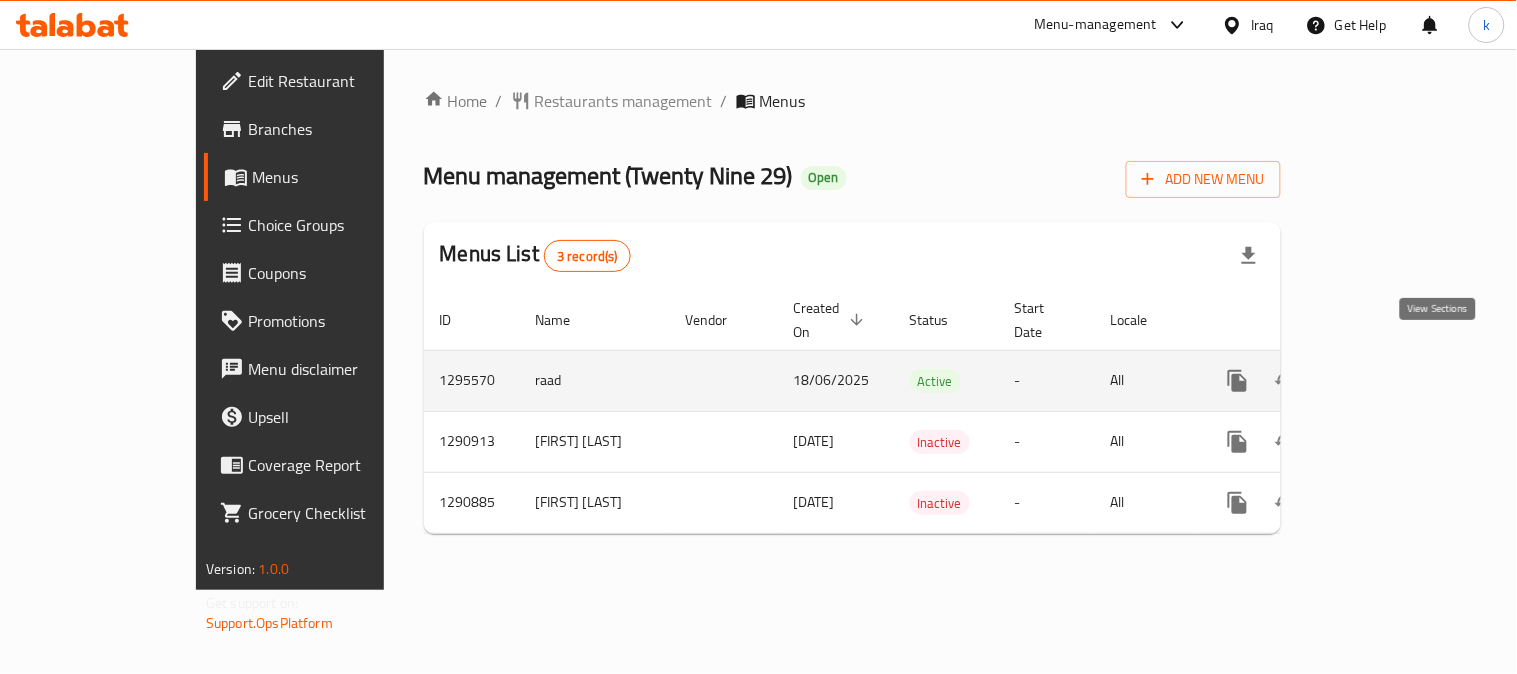 click 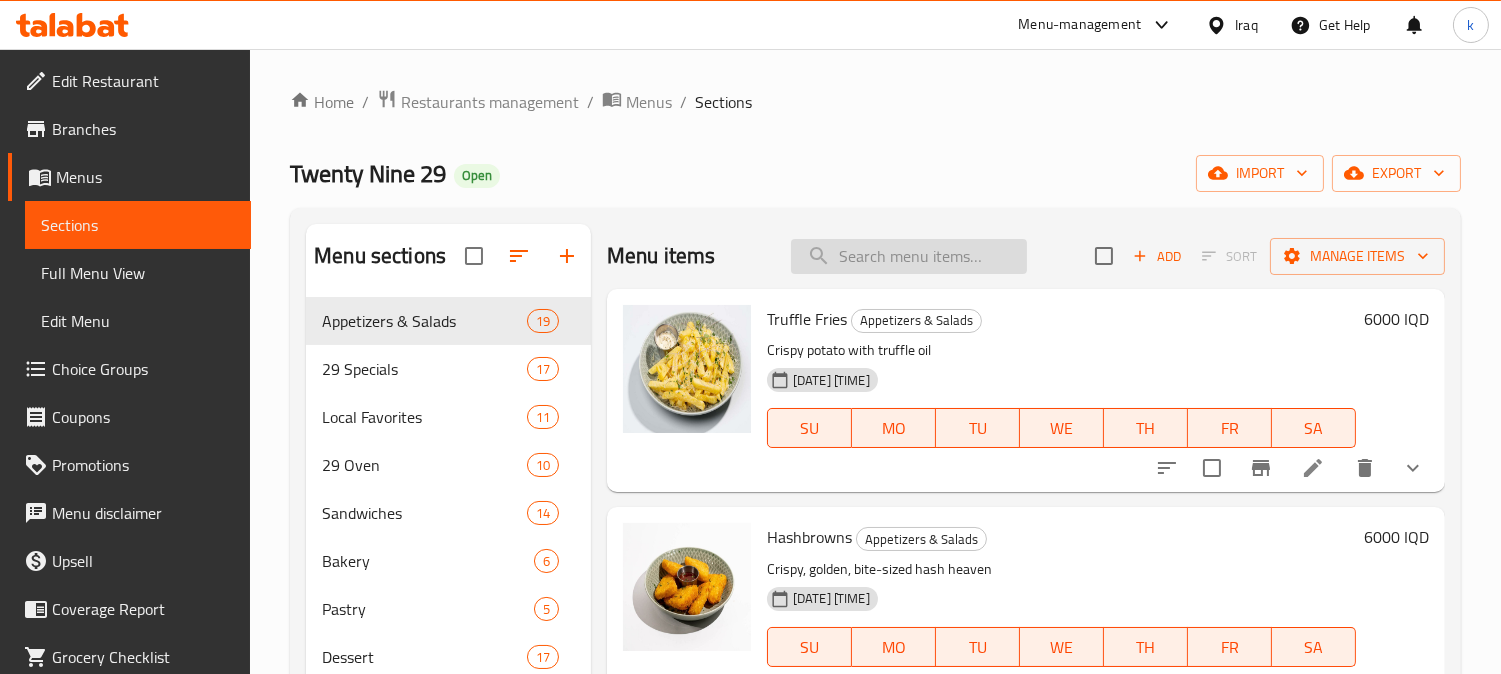 click at bounding box center (909, 256) 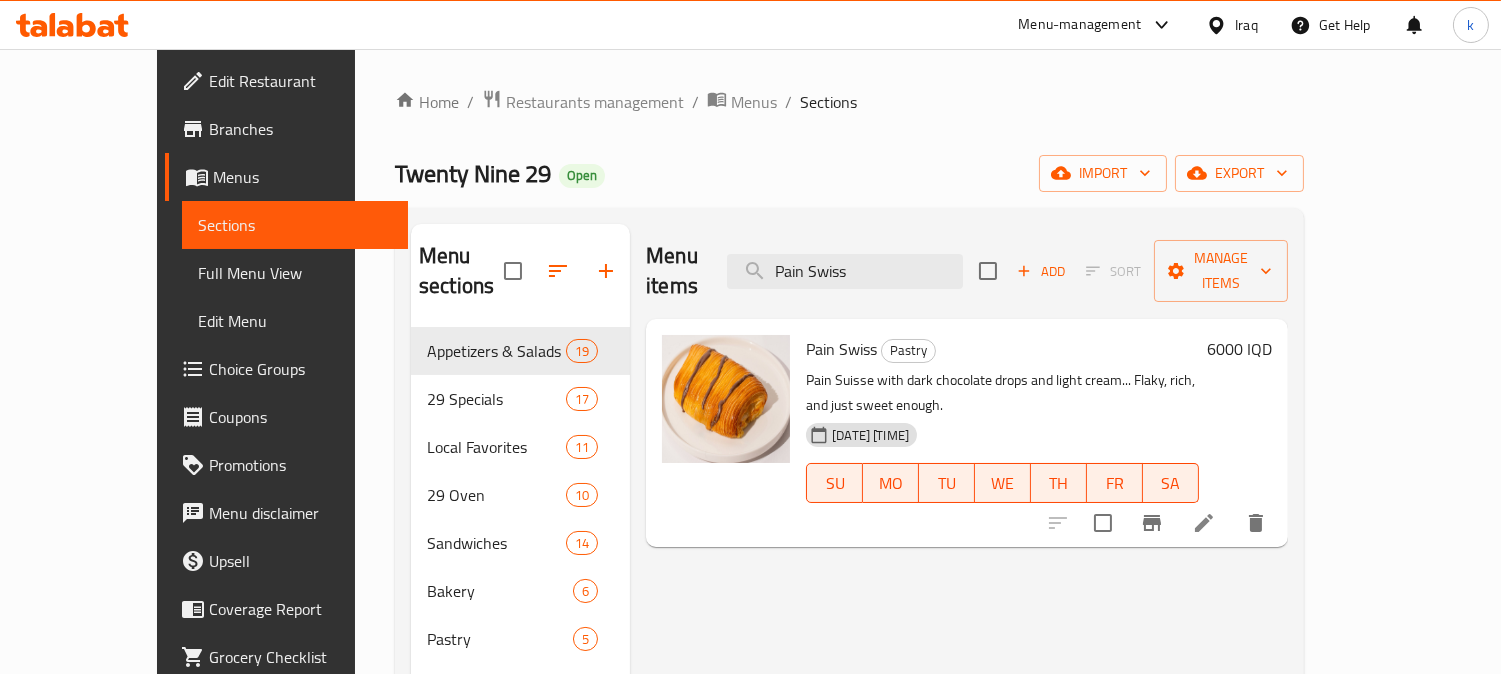 type on "Pain Swiss" 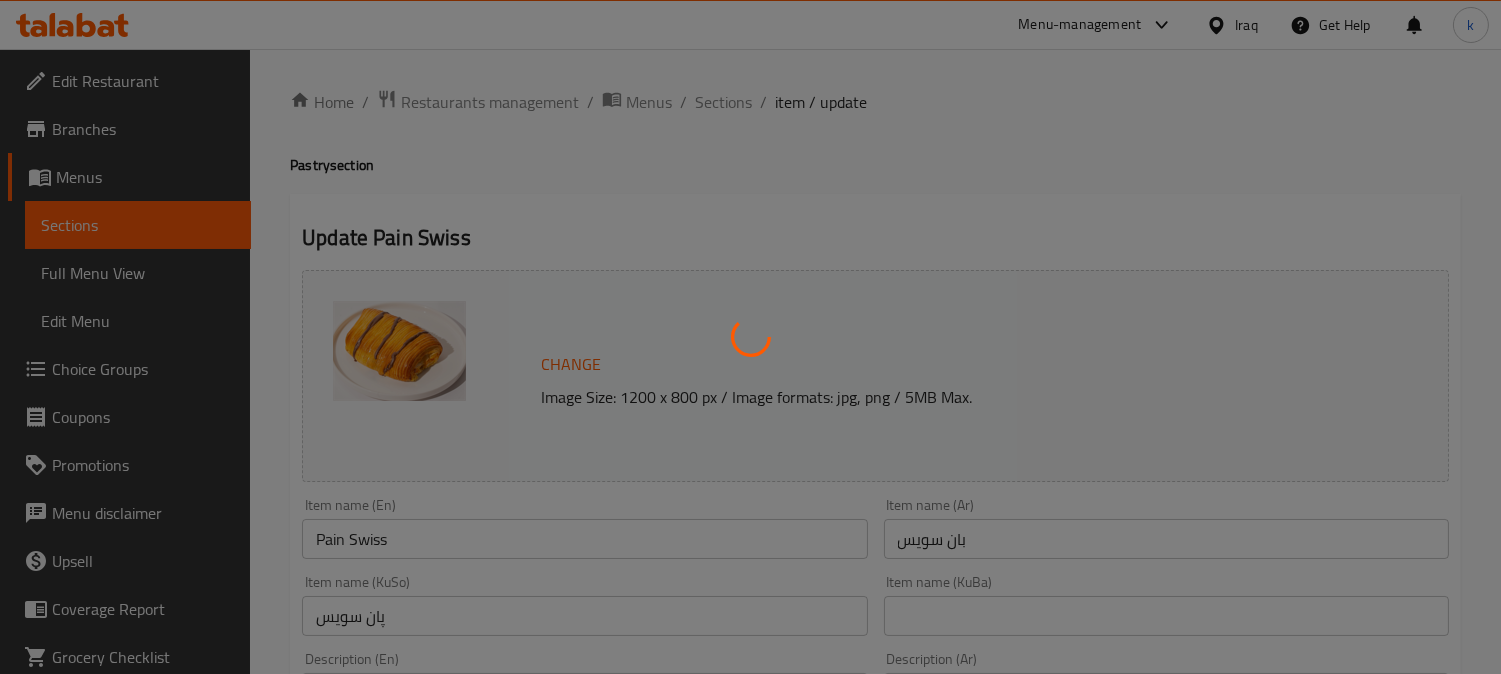 scroll, scrollTop: 185, scrollLeft: 0, axis: vertical 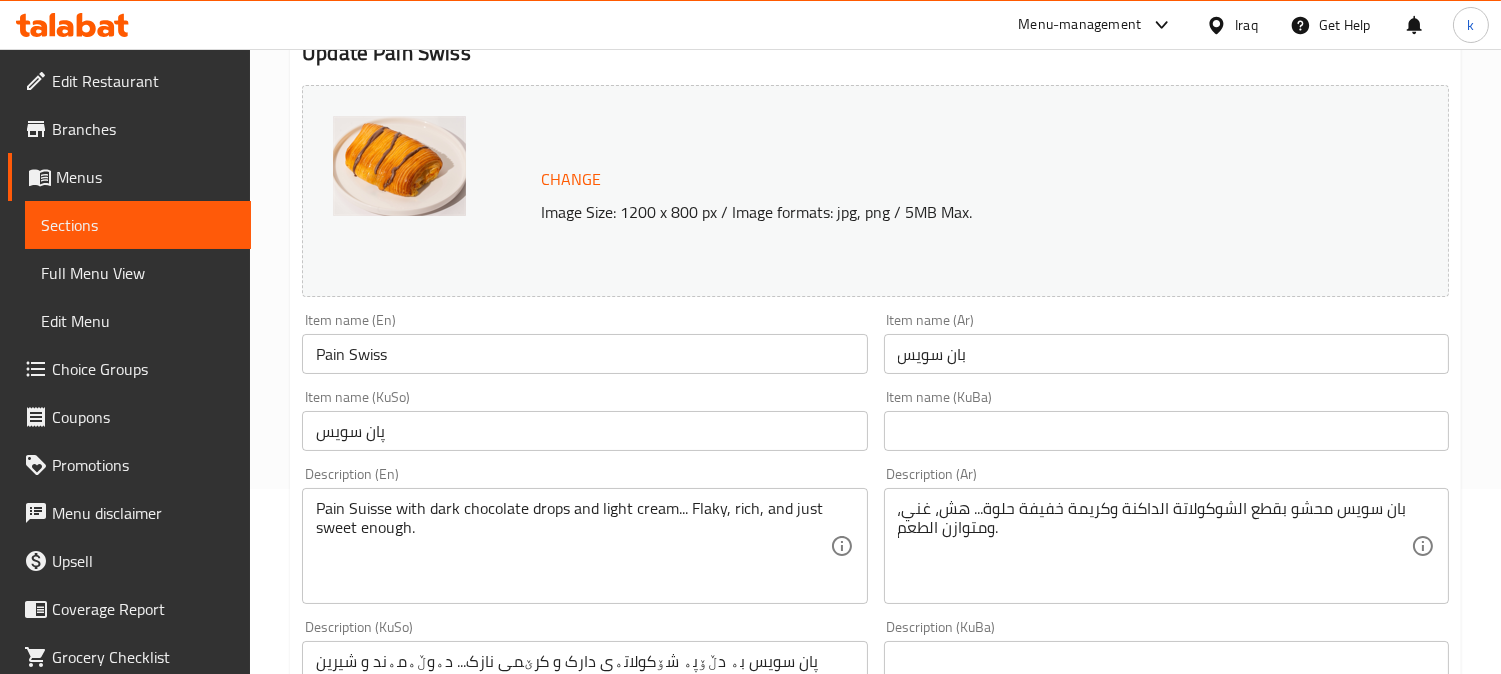 click on "پان سویس" at bounding box center [584, 431] 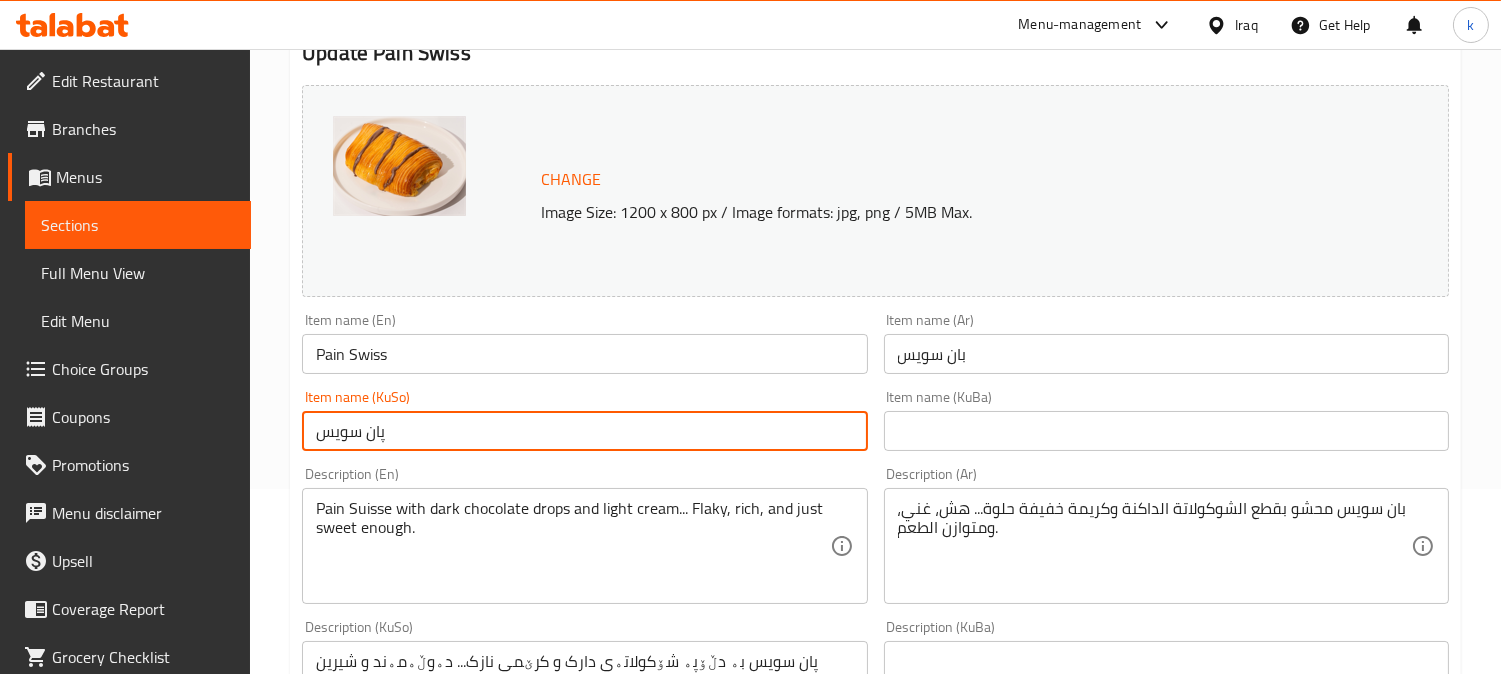 click on "پان سویس" at bounding box center [584, 431] 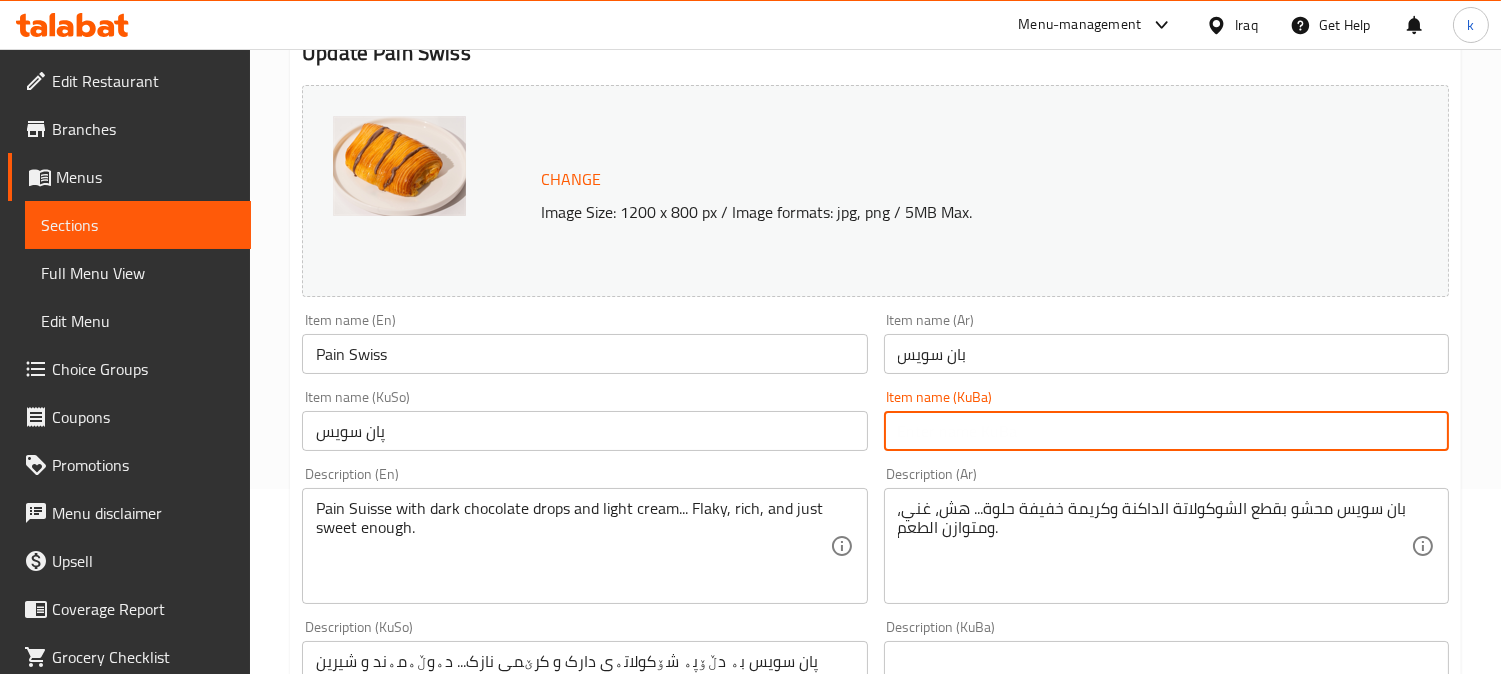 paste on "Pain Swiss" 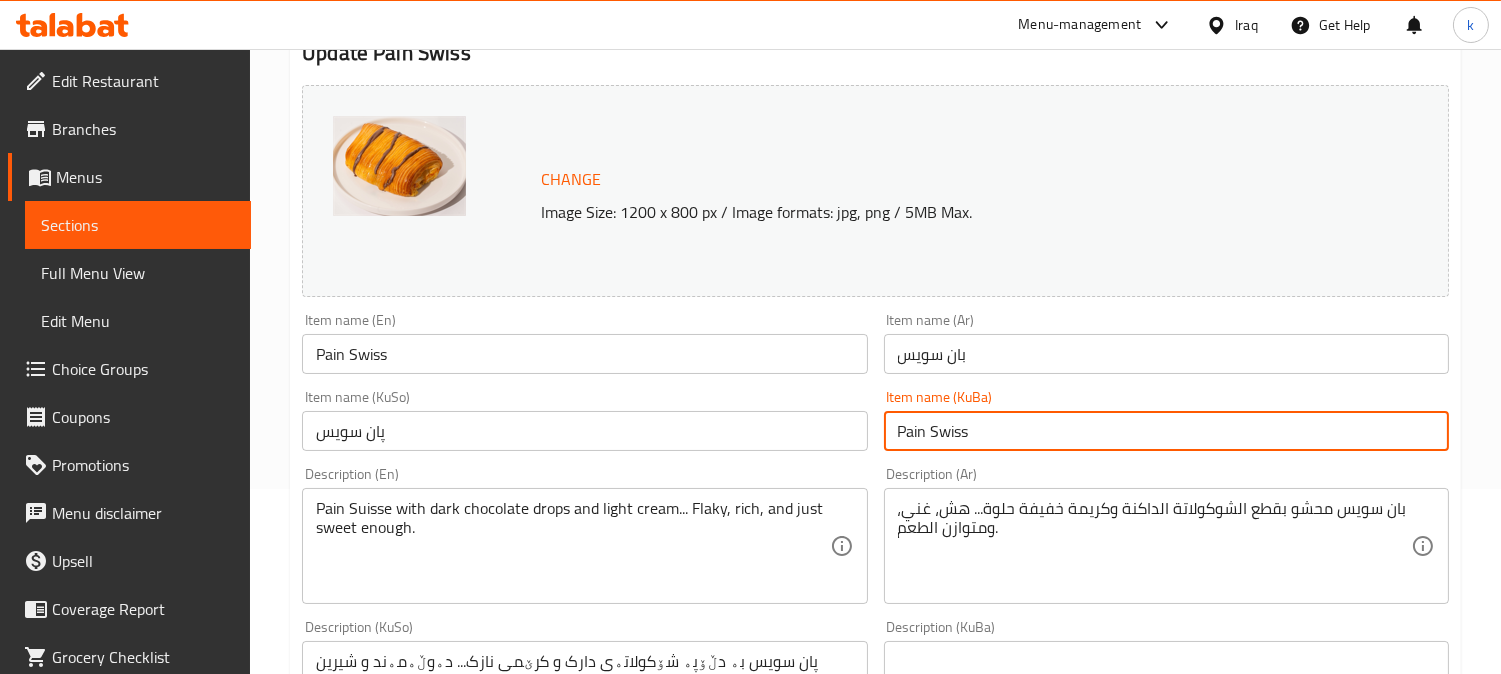 click on "پان سویس" at bounding box center [584, 431] 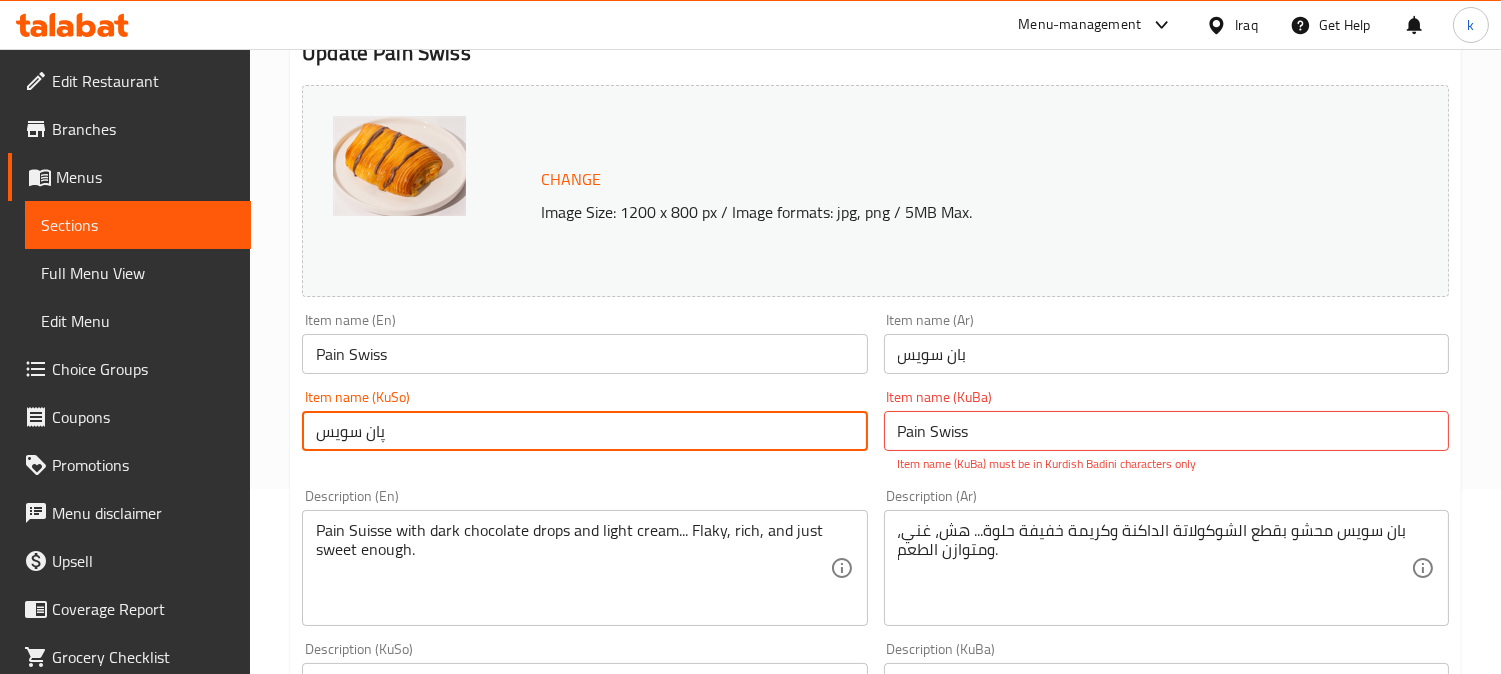 click on "پان سویس" at bounding box center [584, 431] 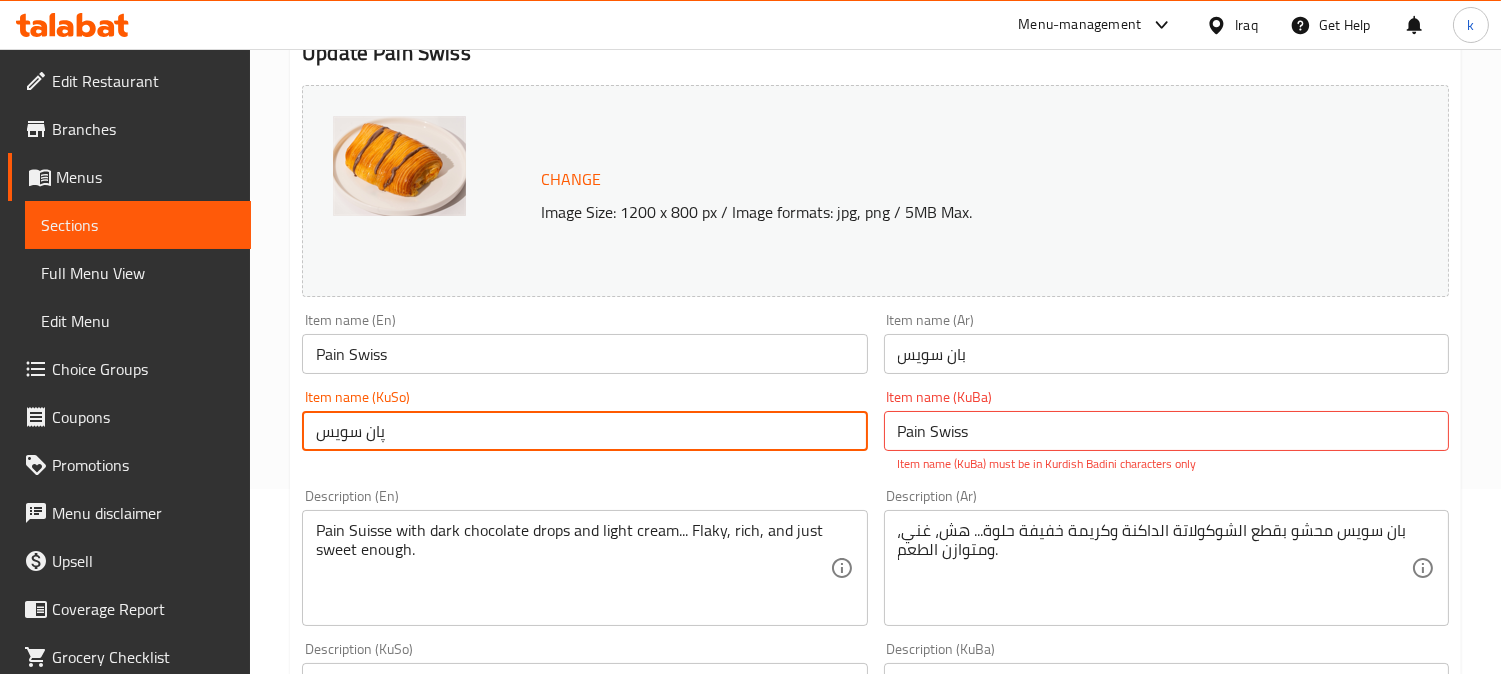 click on "پان سویس" at bounding box center (584, 431) 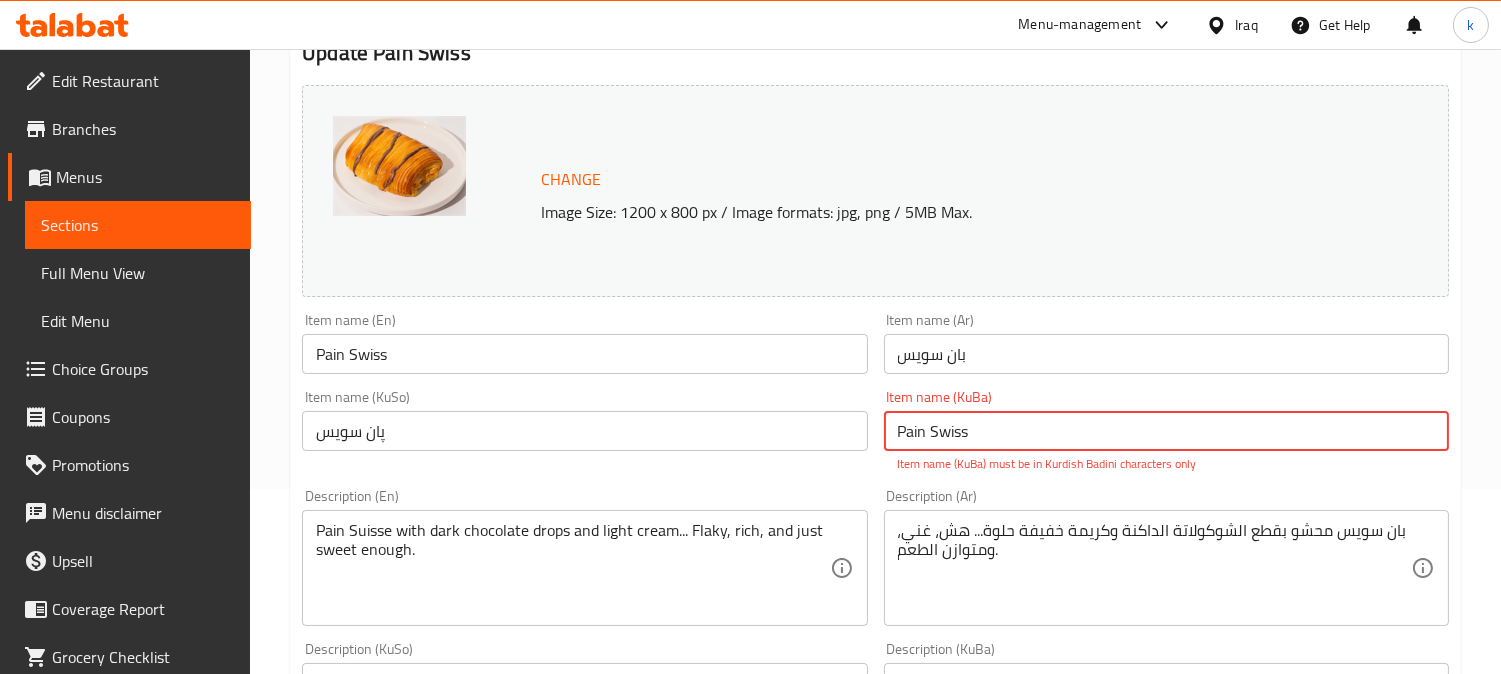 drag, startPoint x: 1064, startPoint y: 438, endPoint x: 800, endPoint y: 414, distance: 265.08865 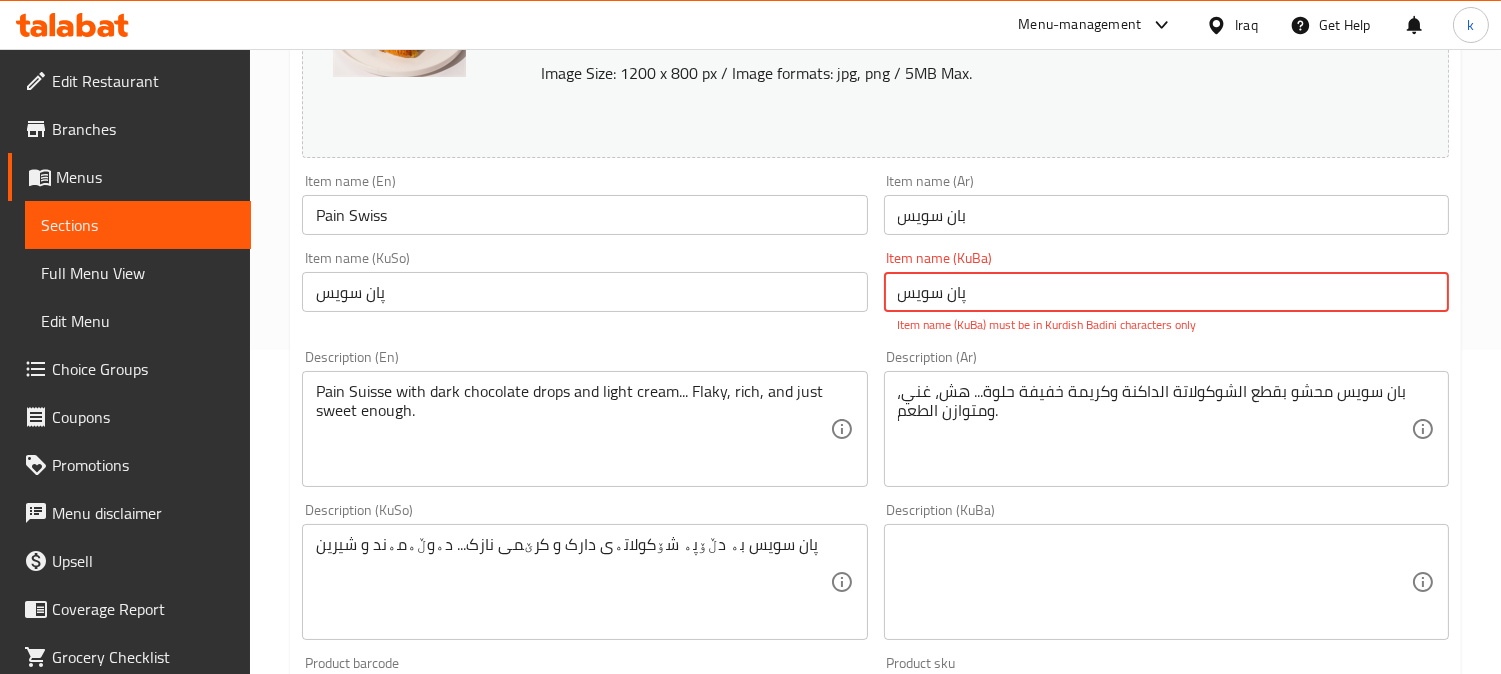 scroll, scrollTop: 370, scrollLeft: 0, axis: vertical 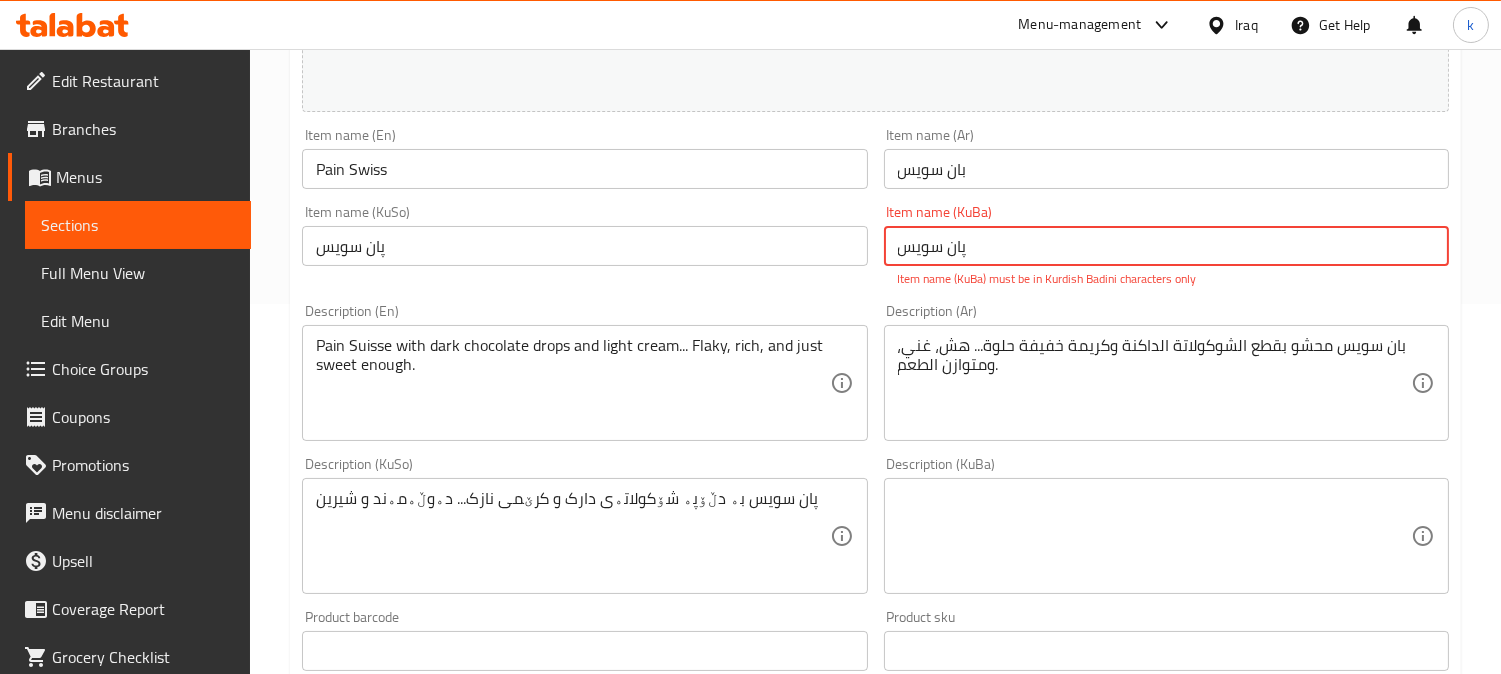 type on "پان سویس" 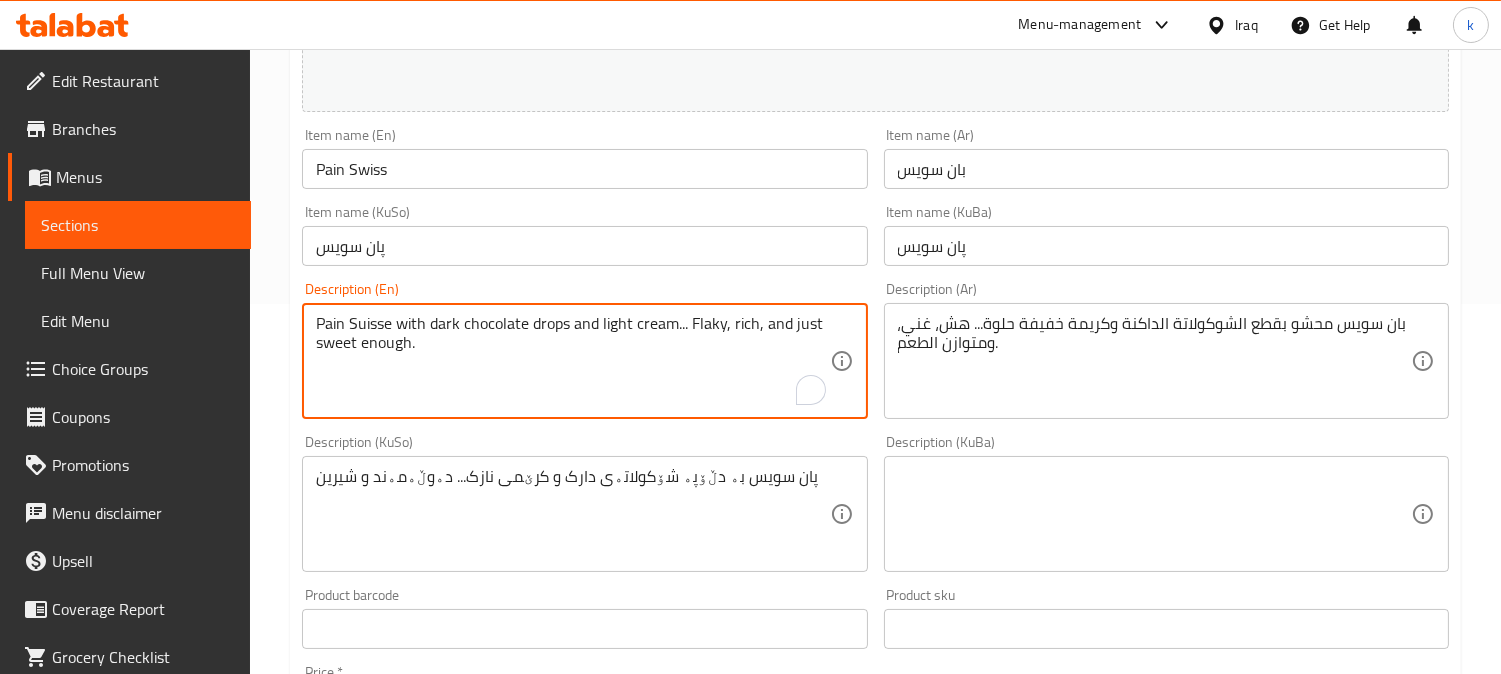 drag, startPoint x: 680, startPoint y: 347, endPoint x: 715, endPoint y: 350, distance: 35.128338 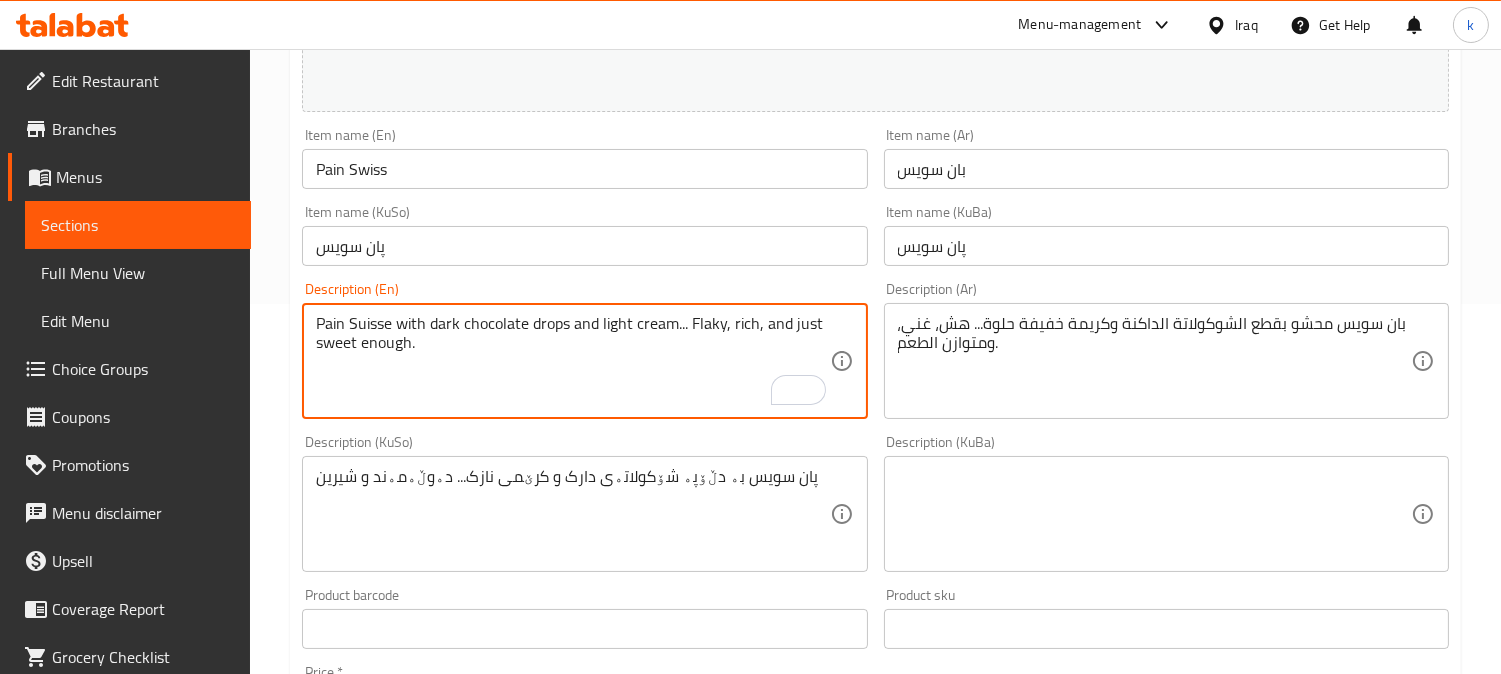drag, startPoint x: 680, startPoint y: 323, endPoint x: 711, endPoint y: 374, distance: 59.682495 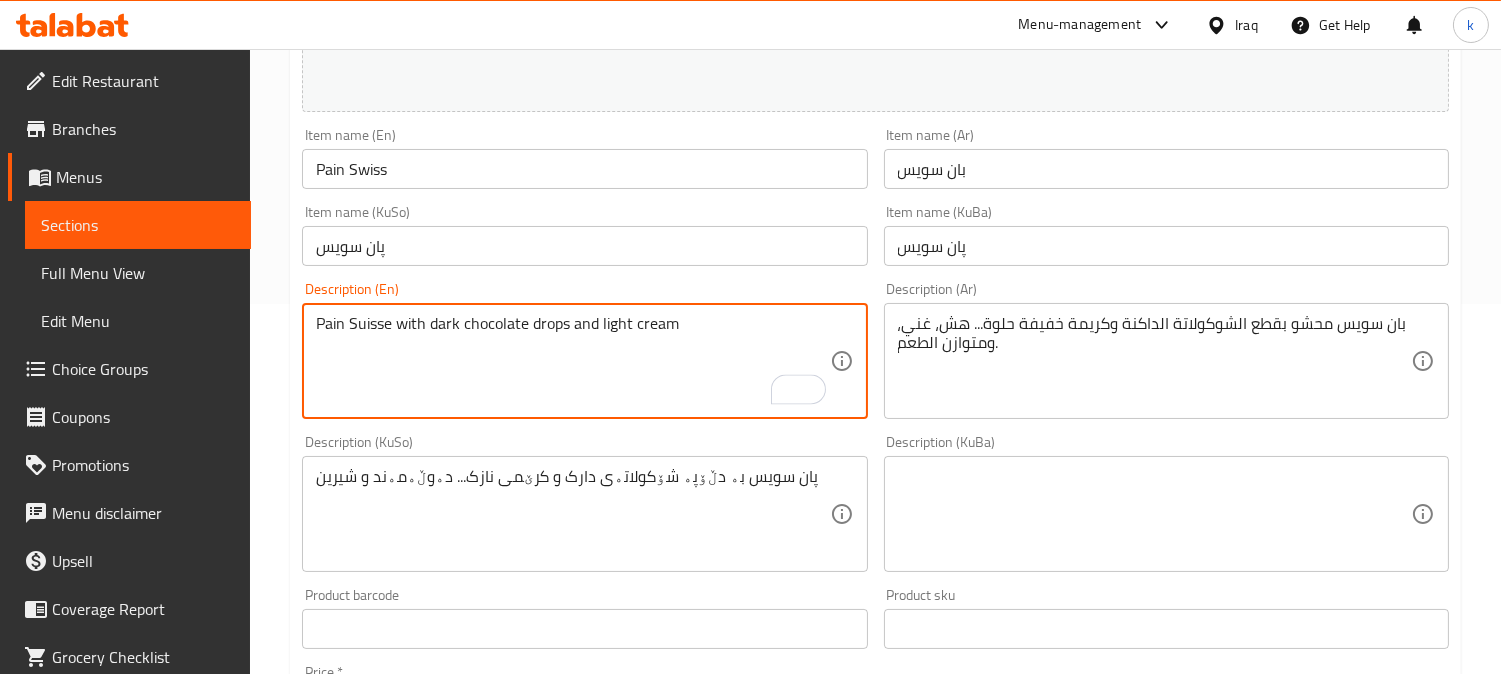 type on "Pain Suisse with dark chocolate drops and light cream" 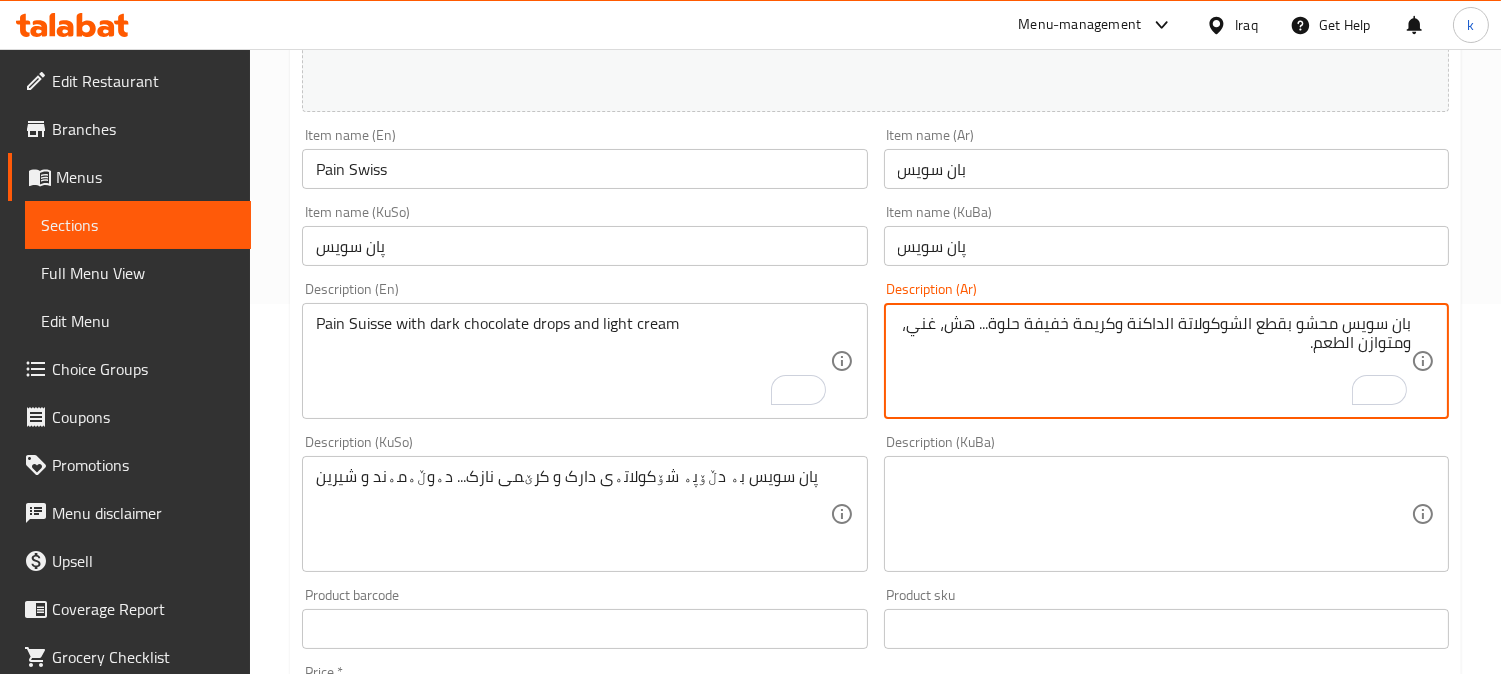 click on "بان سويس محشو بقطع الشوكولاتة الداكنة وكريمة خفيفة حلوة... هش، غني، ومتوازن الطعم." at bounding box center (1154, 361) 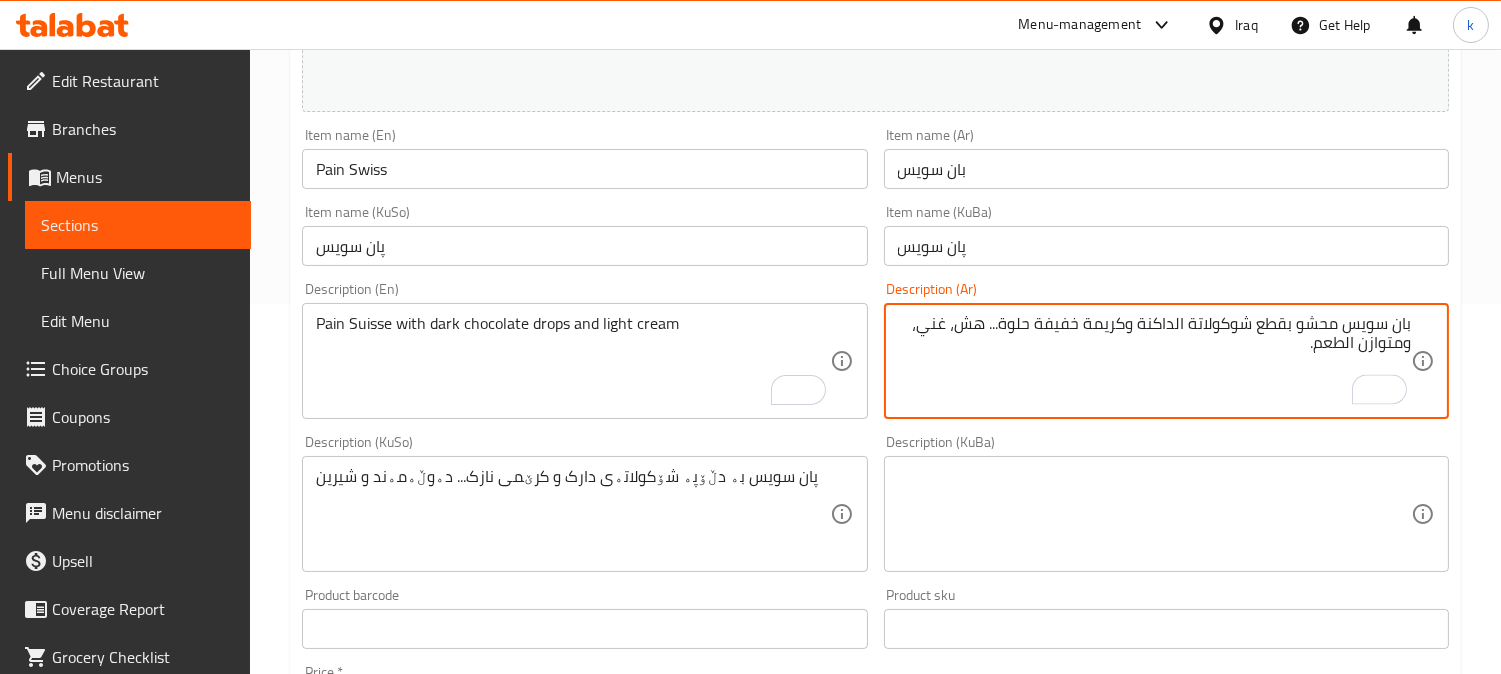 drag, startPoint x: 1176, startPoint y: 321, endPoint x: 1232, endPoint y: 368, distance: 73.109505 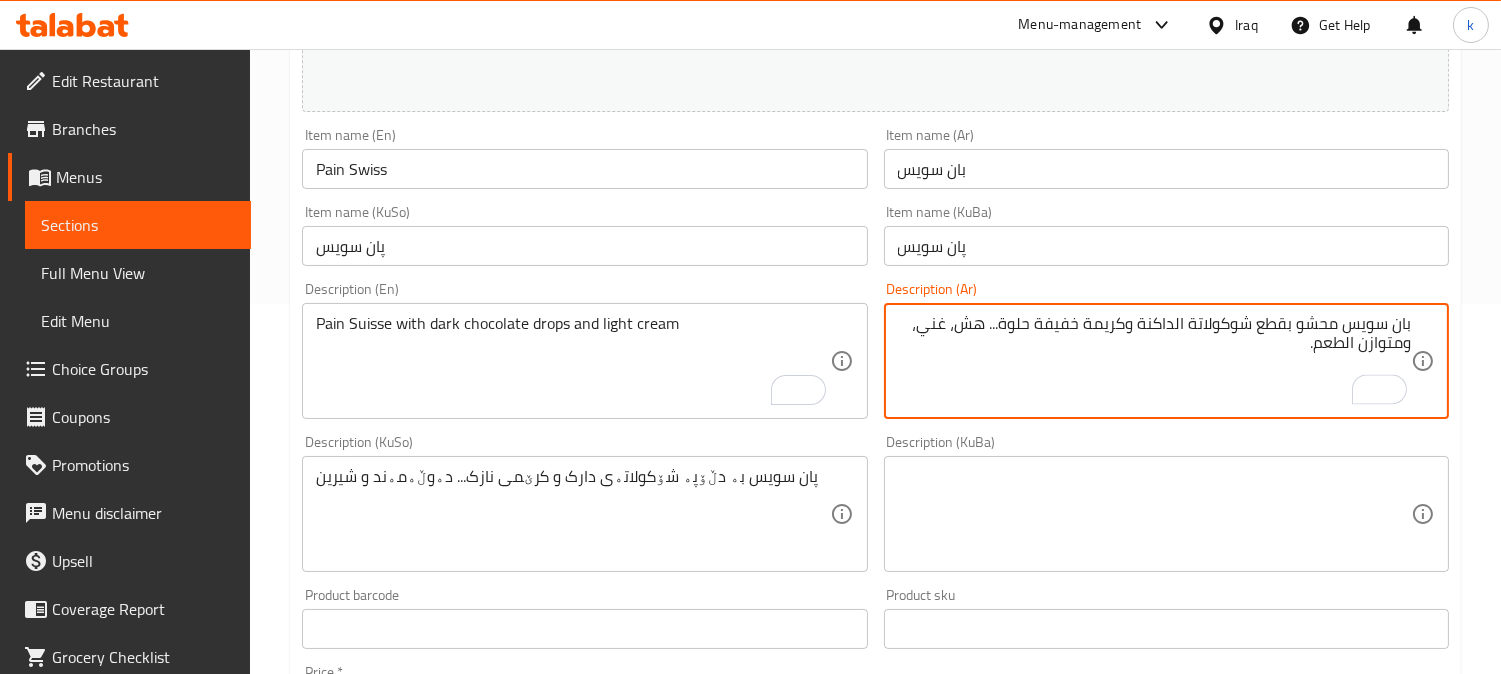 click on "بان سويس محشو بقطع شوكولاتة الداكنة وكريمة خفيفة حلوة... هش، غني، ومتوازن الطعم." at bounding box center [1154, 361] 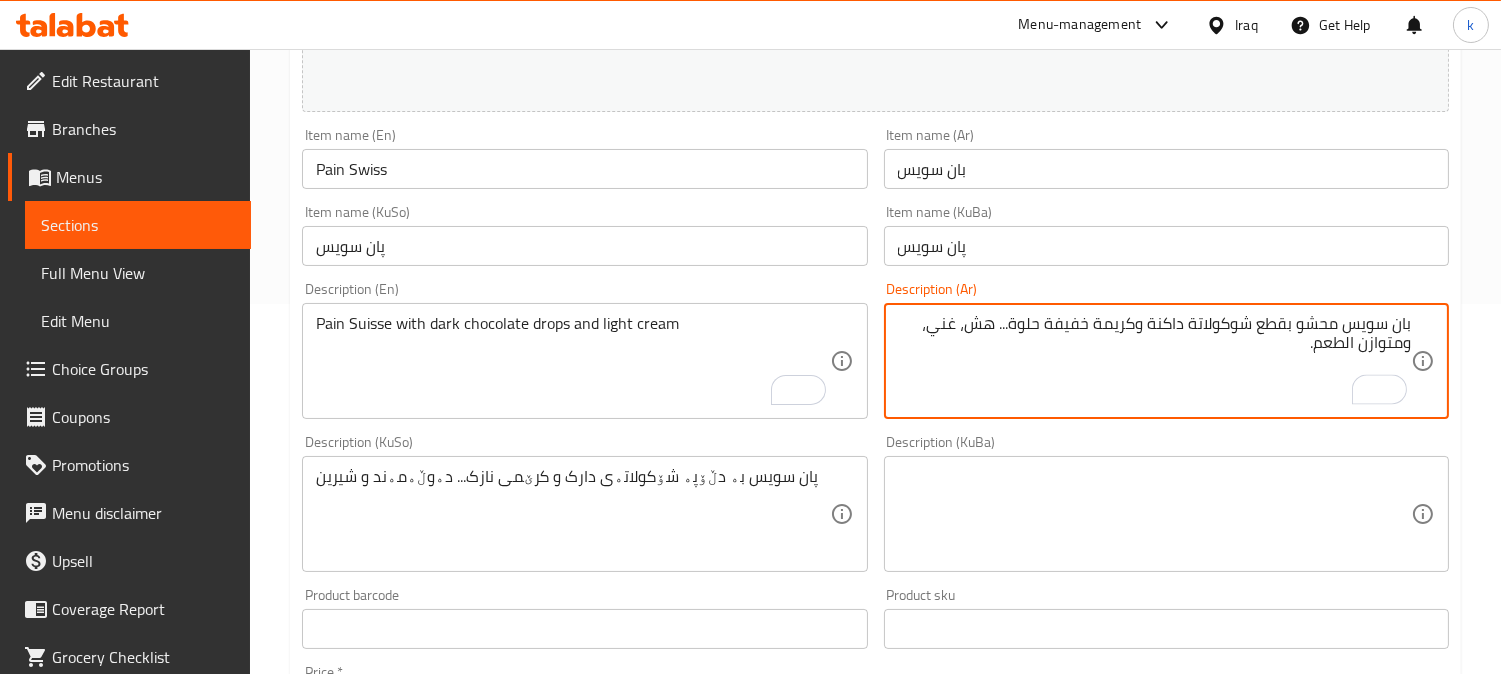drag, startPoint x: 1011, startPoint y: 327, endPoint x: 940, endPoint y: 367, distance: 81.49233 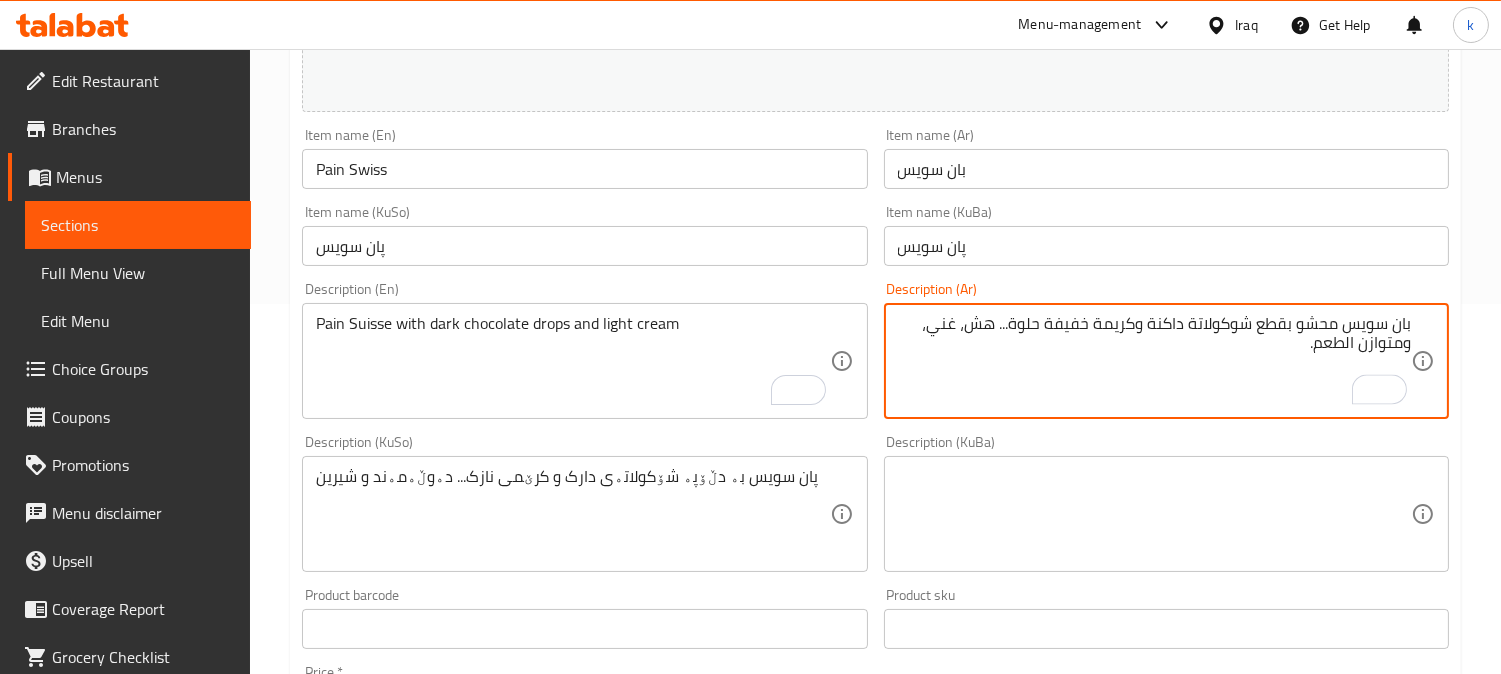 click on "بان سويس محشو بقطع شوكولاتة داكنة وكريمة خفيفة حلوة... هش، غني، ومتوازن الطعم." at bounding box center (1154, 361) 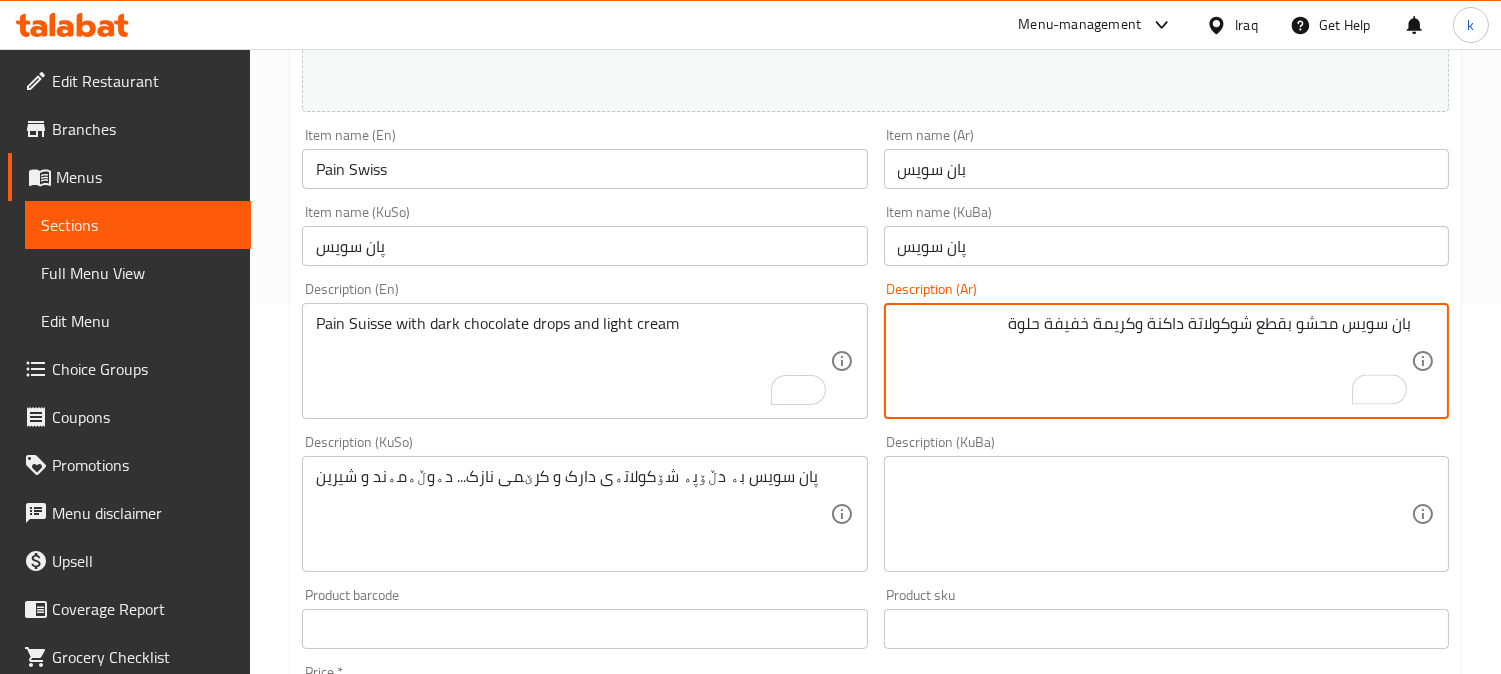 click on "بان سويس محشو بقطع شوكولاتة داكنة وكريمة خفيفة حلوة" at bounding box center (1154, 361) 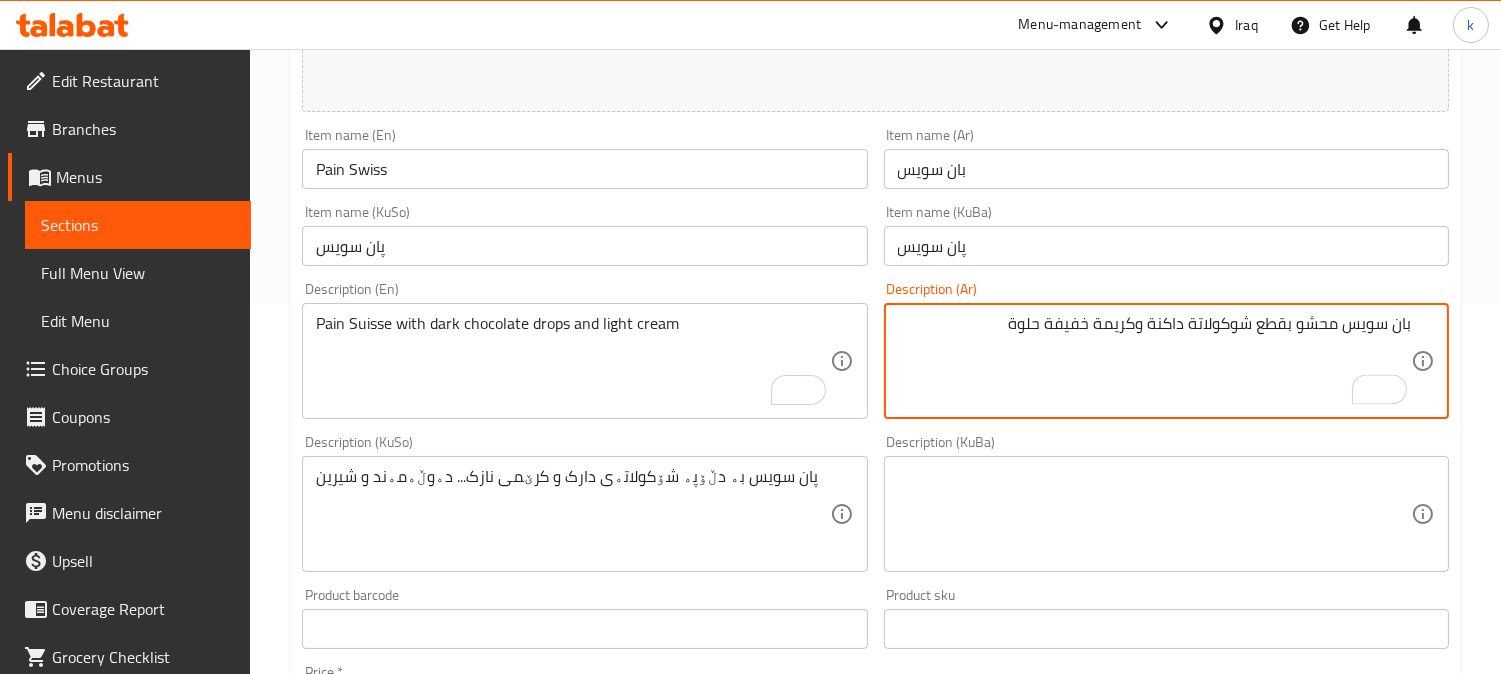 click on "بان سويس محشو بقطع شوكولاتة داكنة وكريمة خفيفة حلوة" at bounding box center [1154, 361] 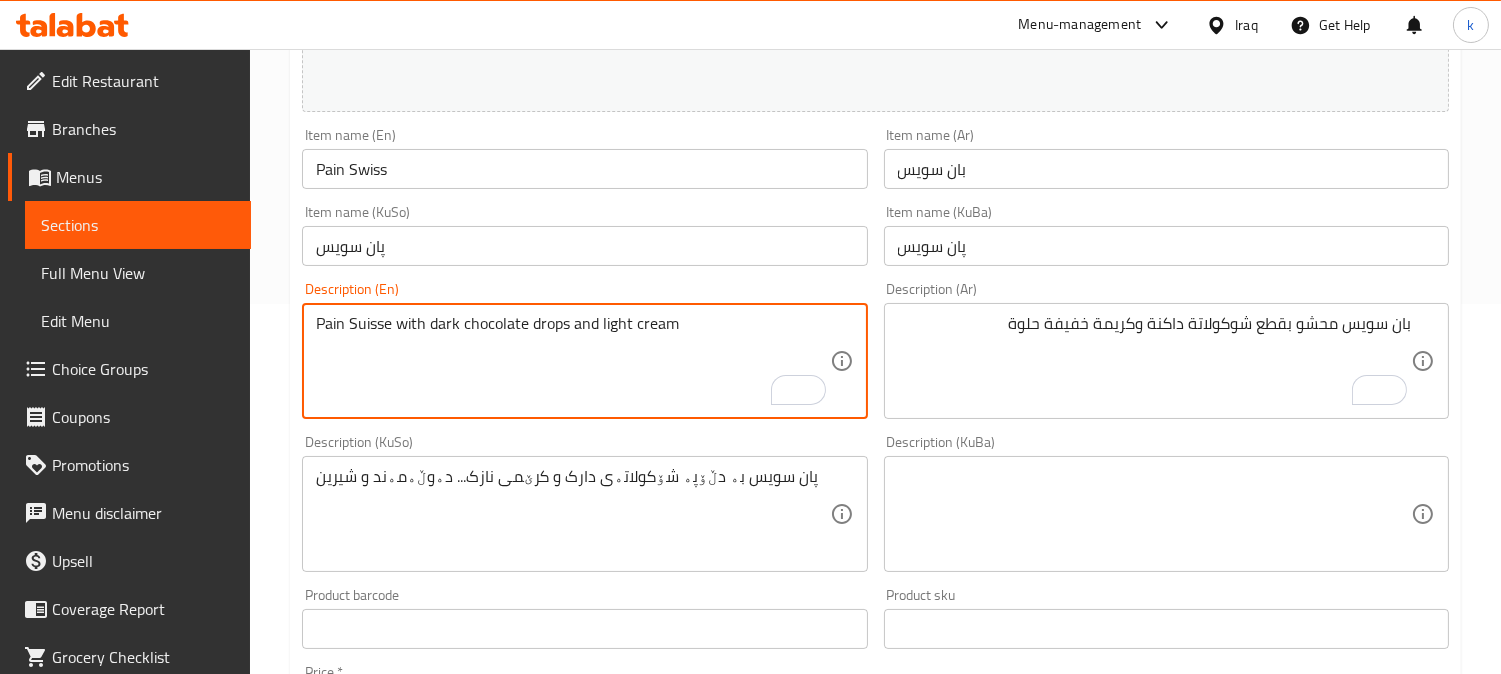 click on "Pain Suisse with dark chocolate drops and light cream" at bounding box center (572, 361) 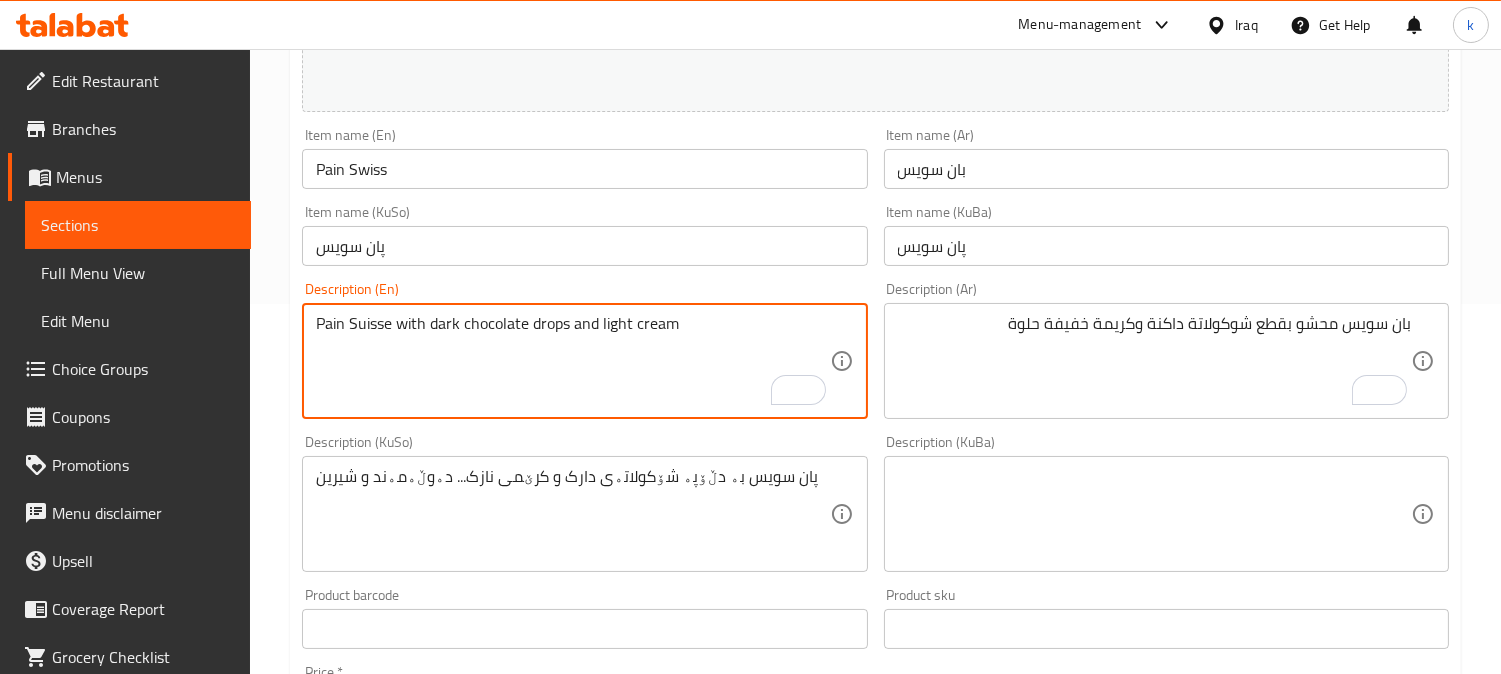 click on "Pain Suisse with dark chocolate drops and light cream" at bounding box center (572, 361) 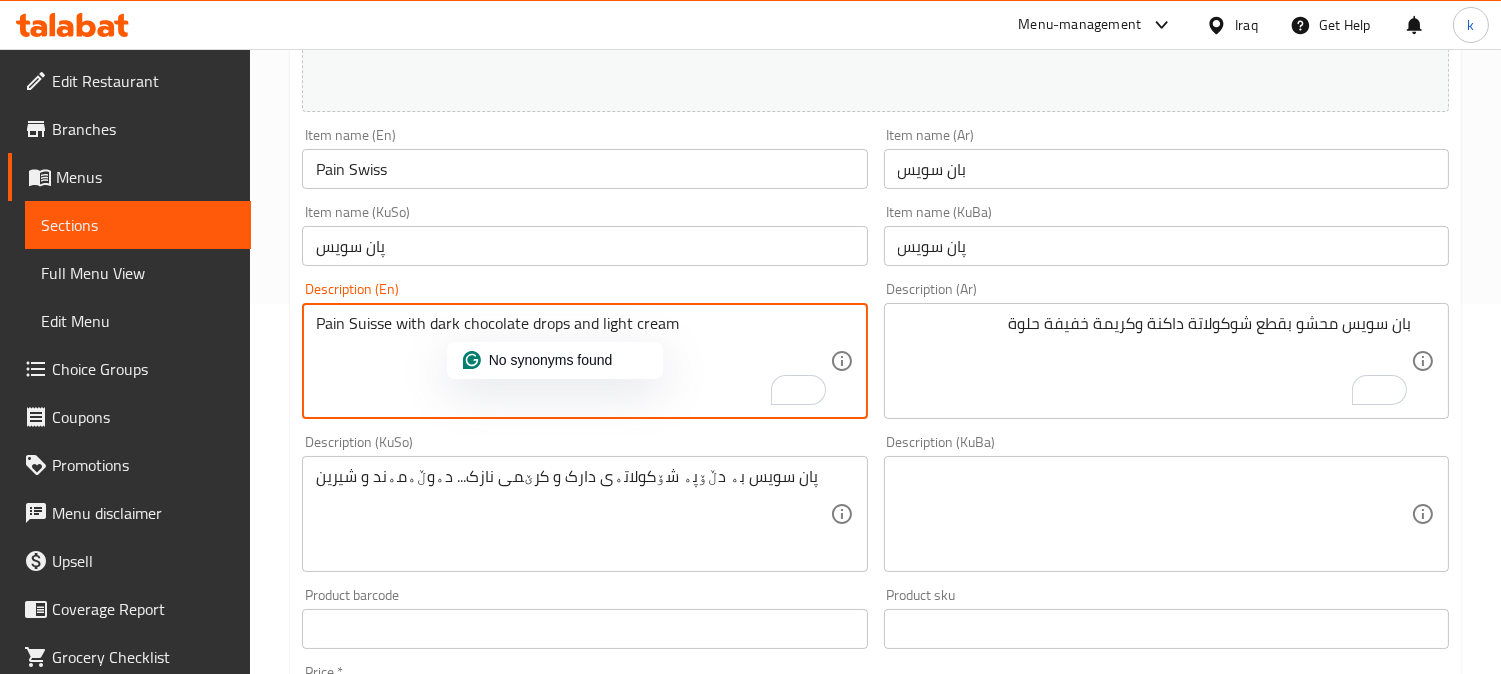 paste on "n Swiss filled with dark chocolate pieces and light swee" 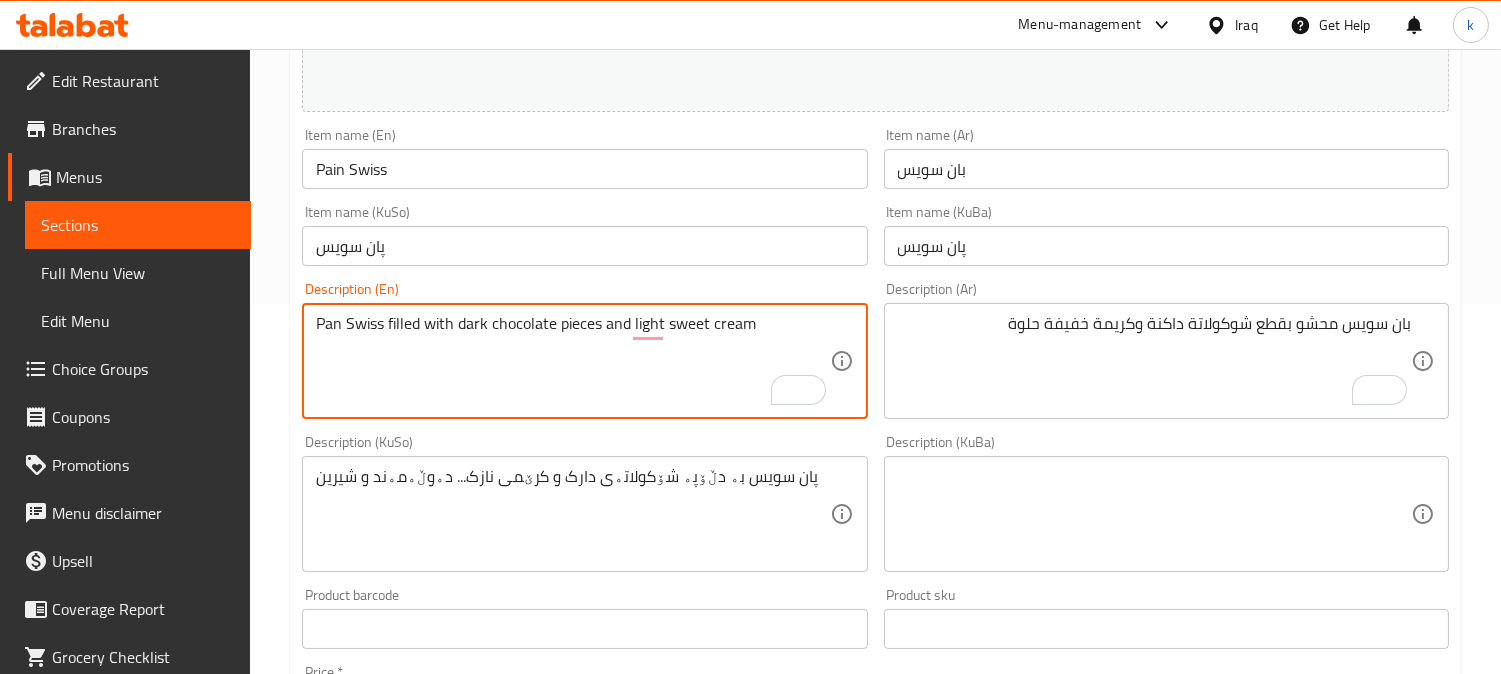 click on "Pain Swiss" at bounding box center (584, 169) 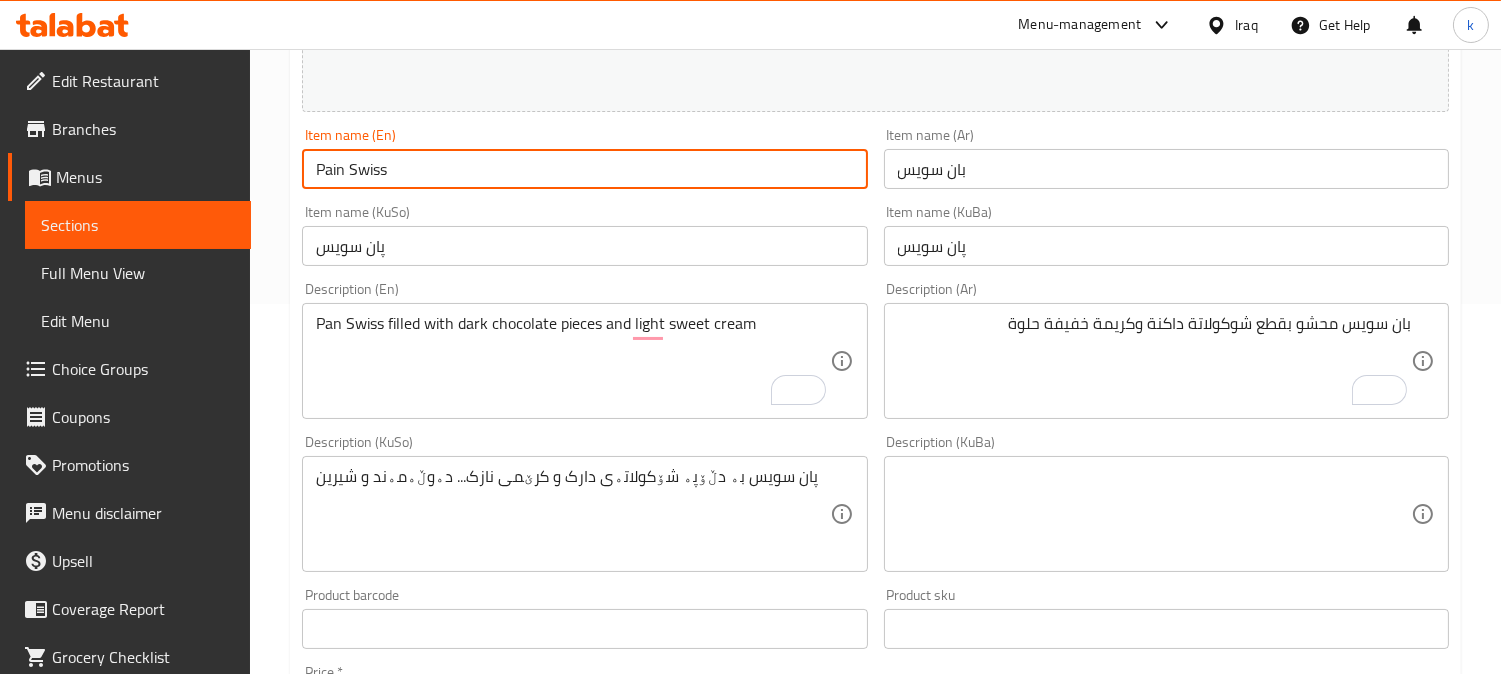 click on "Pain Swiss" at bounding box center [584, 169] 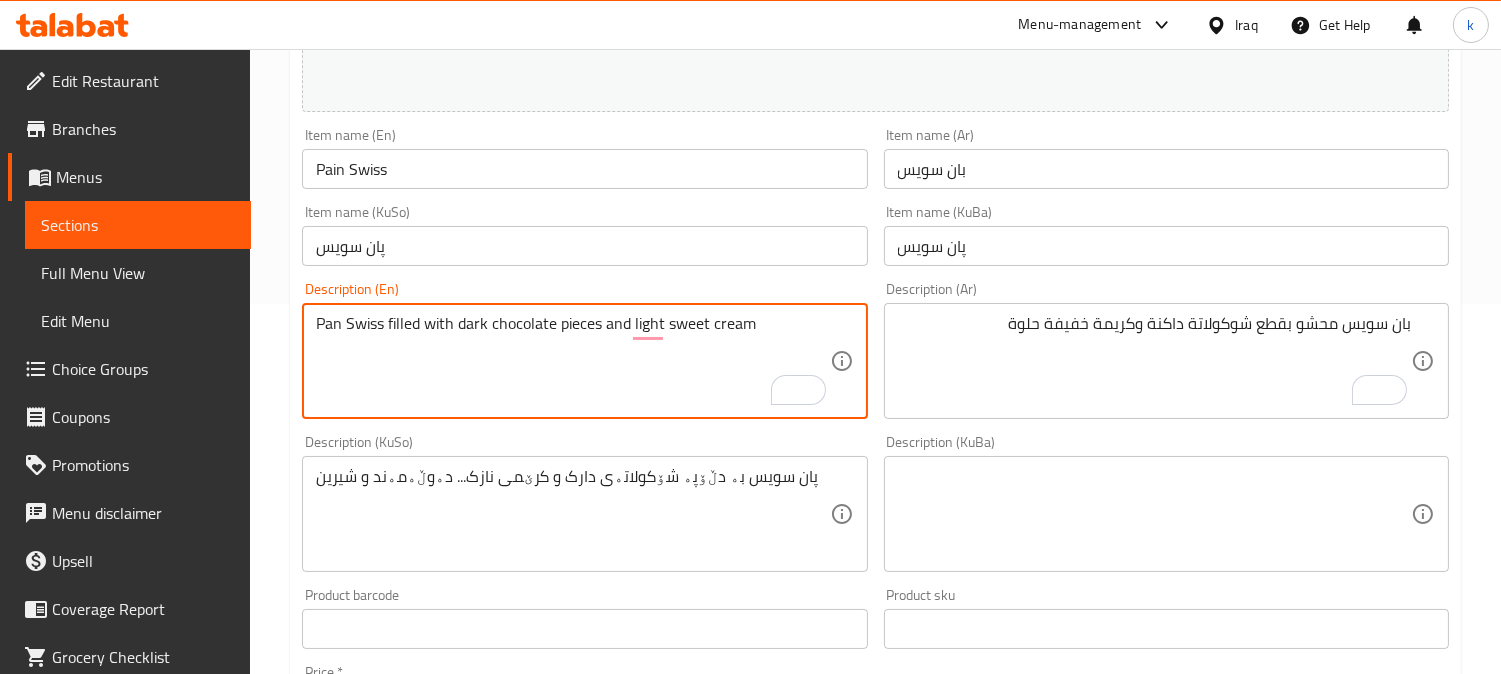 click on "Pan Swiss filled with dark chocolate pieces and light sweet cream" at bounding box center (572, 361) 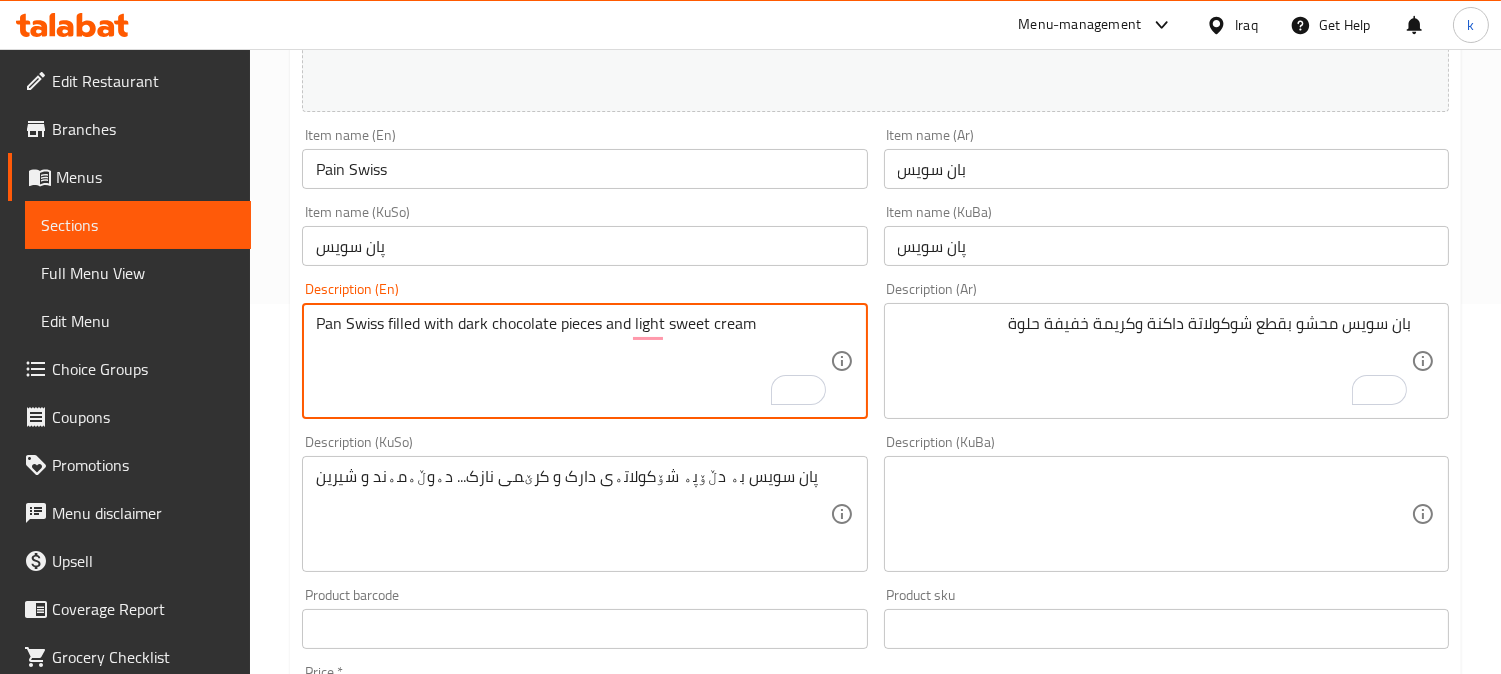 click on "Pain Swiss" at bounding box center [584, 169] 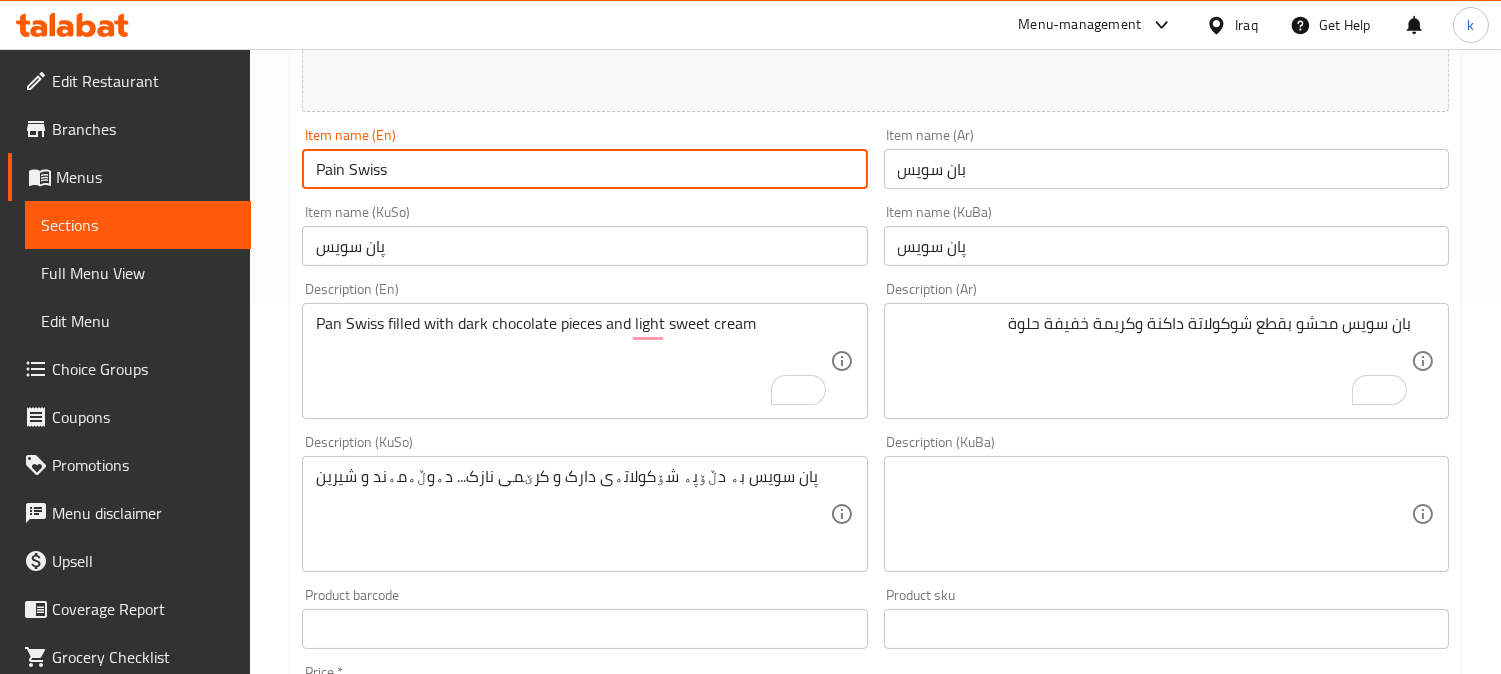 click on "Pain Swiss" at bounding box center (584, 169) 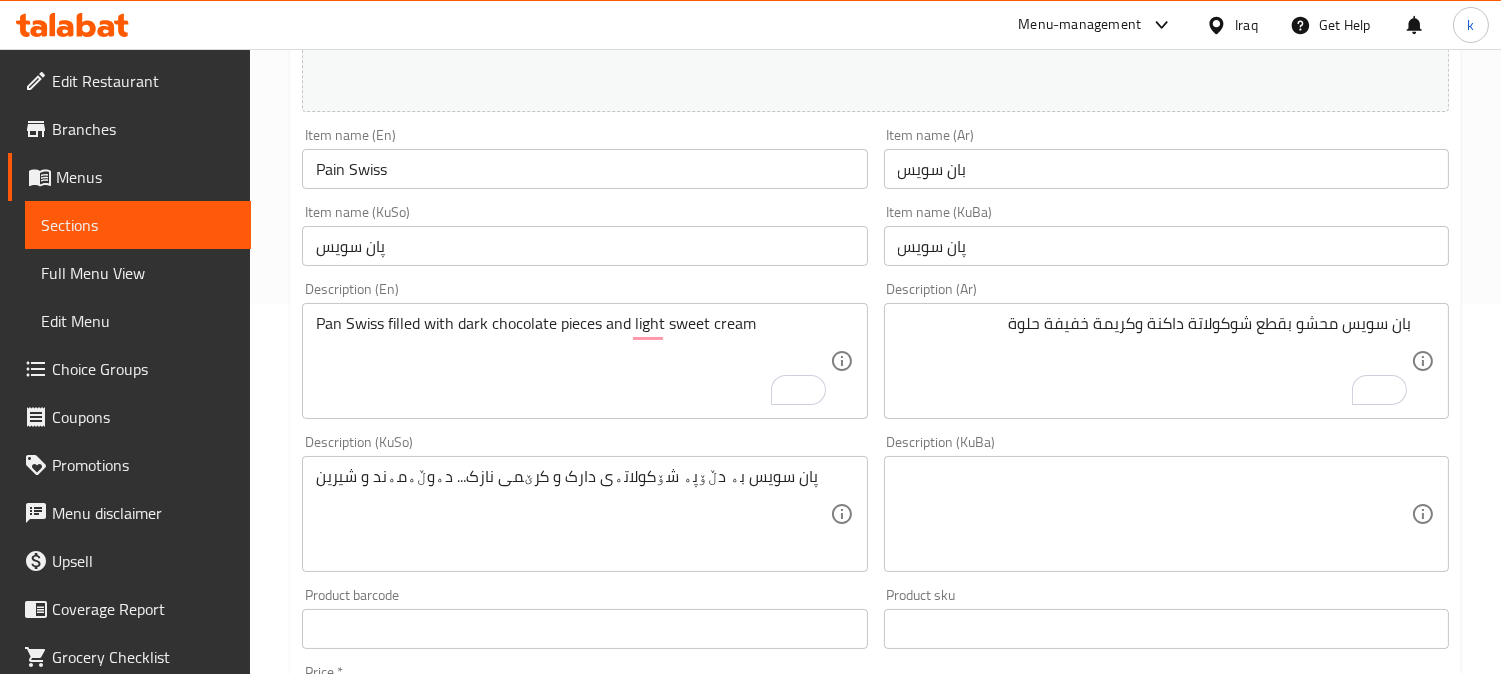 click on "Pan Swiss filled with dark chocolate pieces and light sweet cream Description (En)" at bounding box center [584, 361] 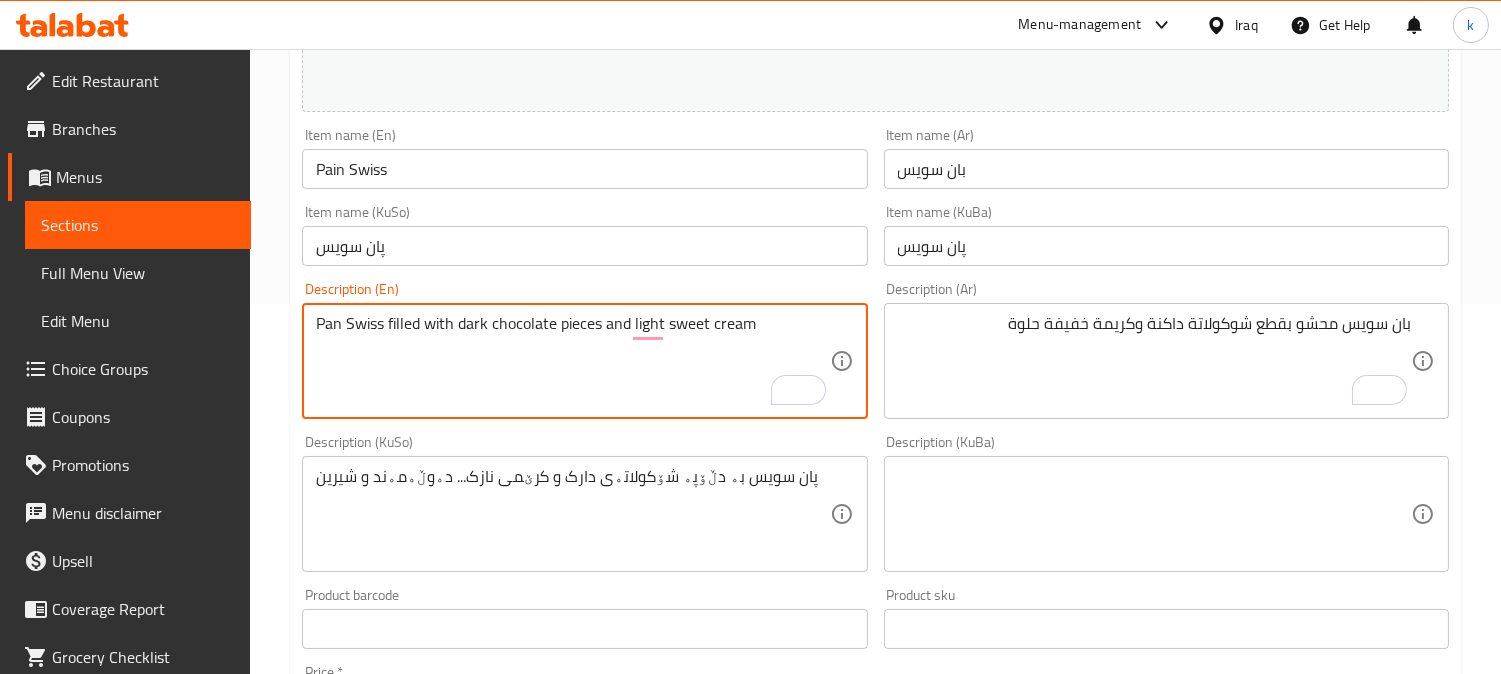 click on "Pan Swiss filled with dark chocolate pieces and light sweet cream" at bounding box center (572, 361) 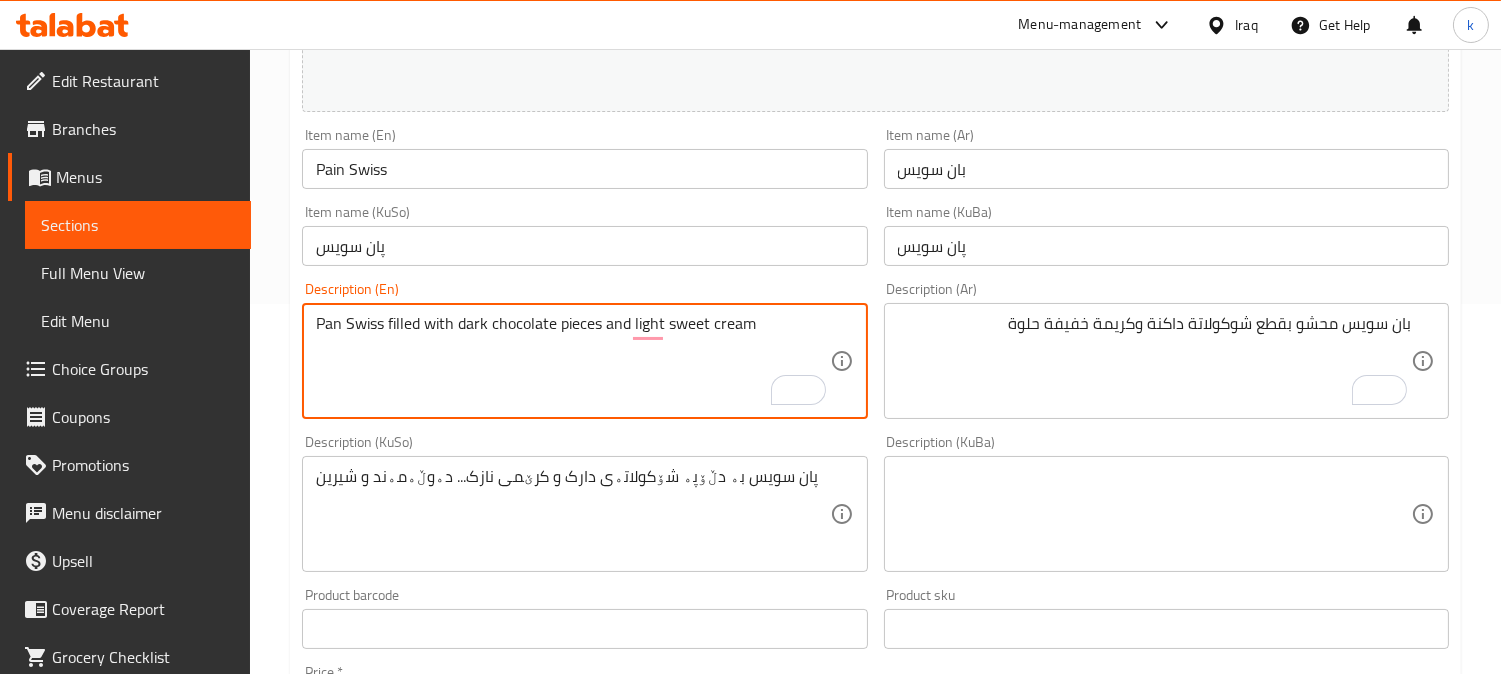 click on "Pan Swiss filled with dark chocolate pieces and light sweet cream" at bounding box center [572, 361] 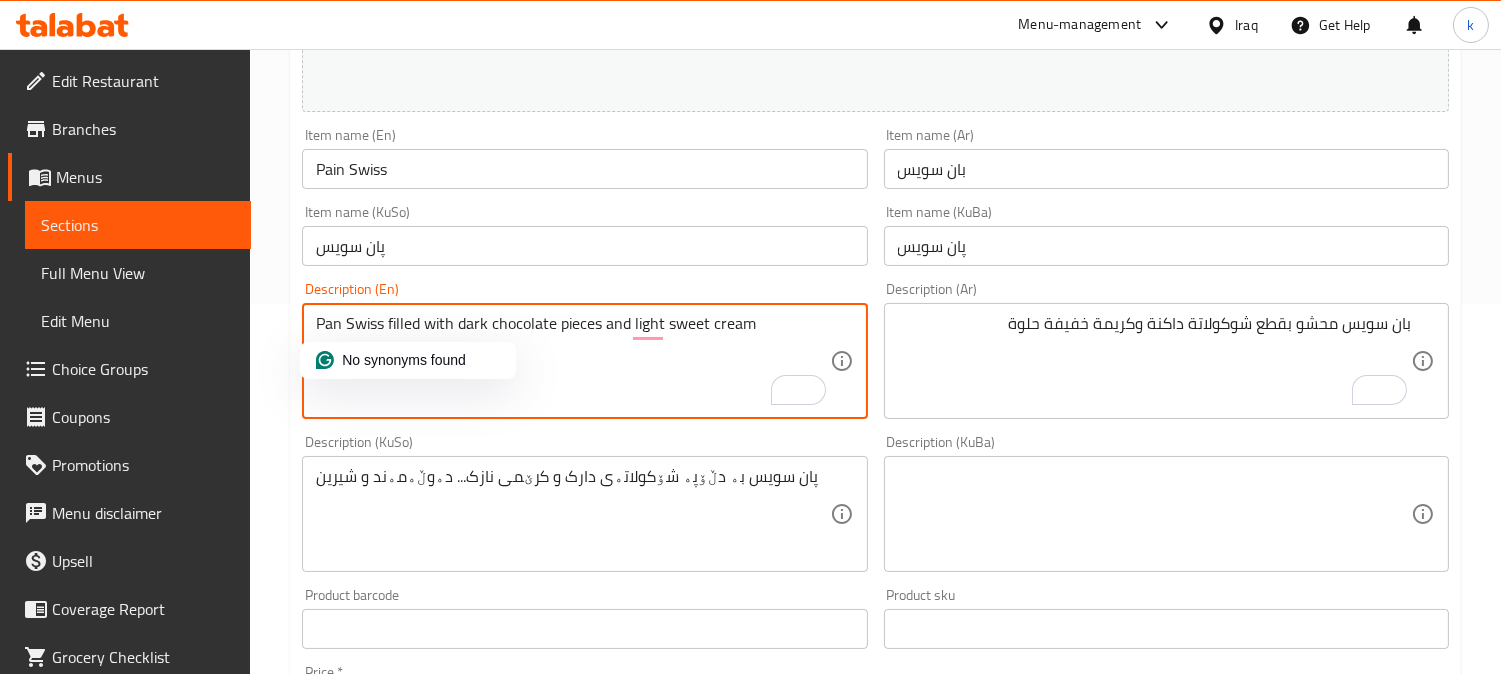 paste on "i" 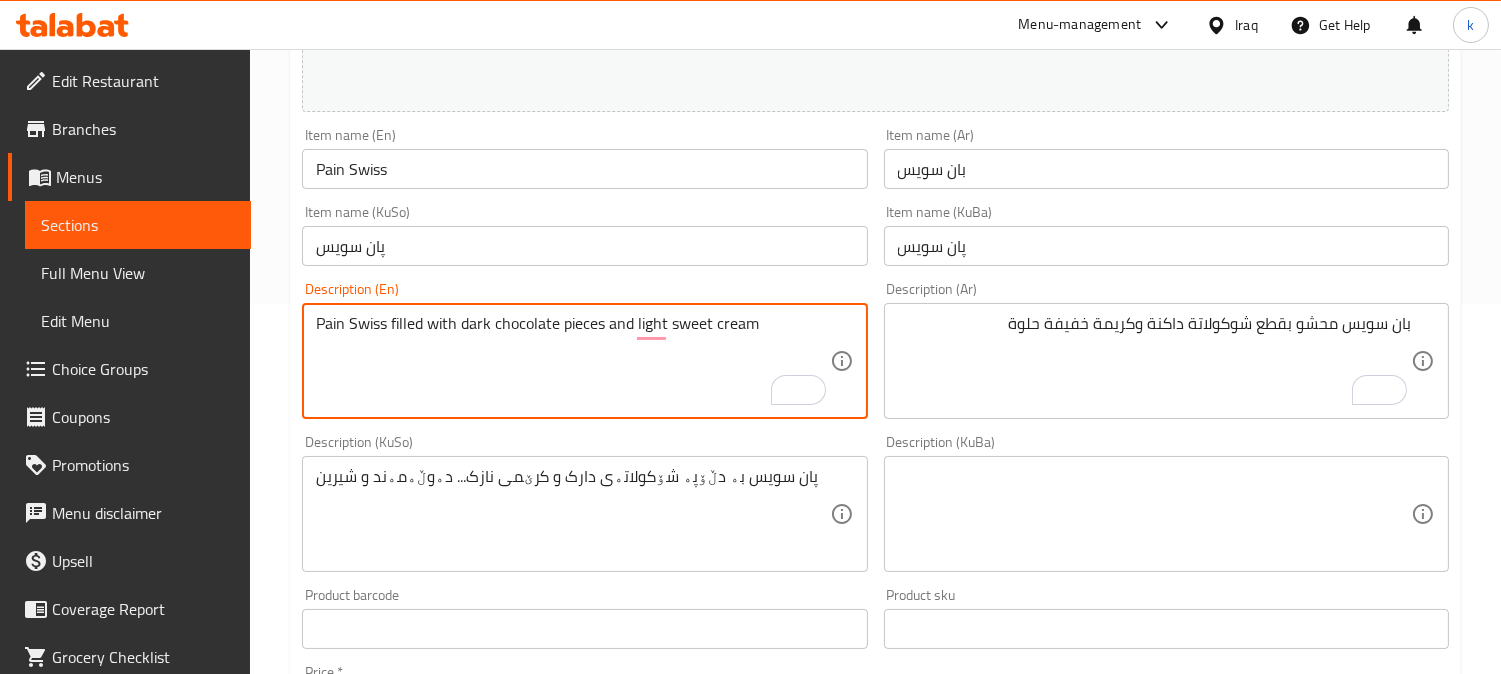 type on "Pain Swiss filled with dark chocolate pieces and light sweet cream" 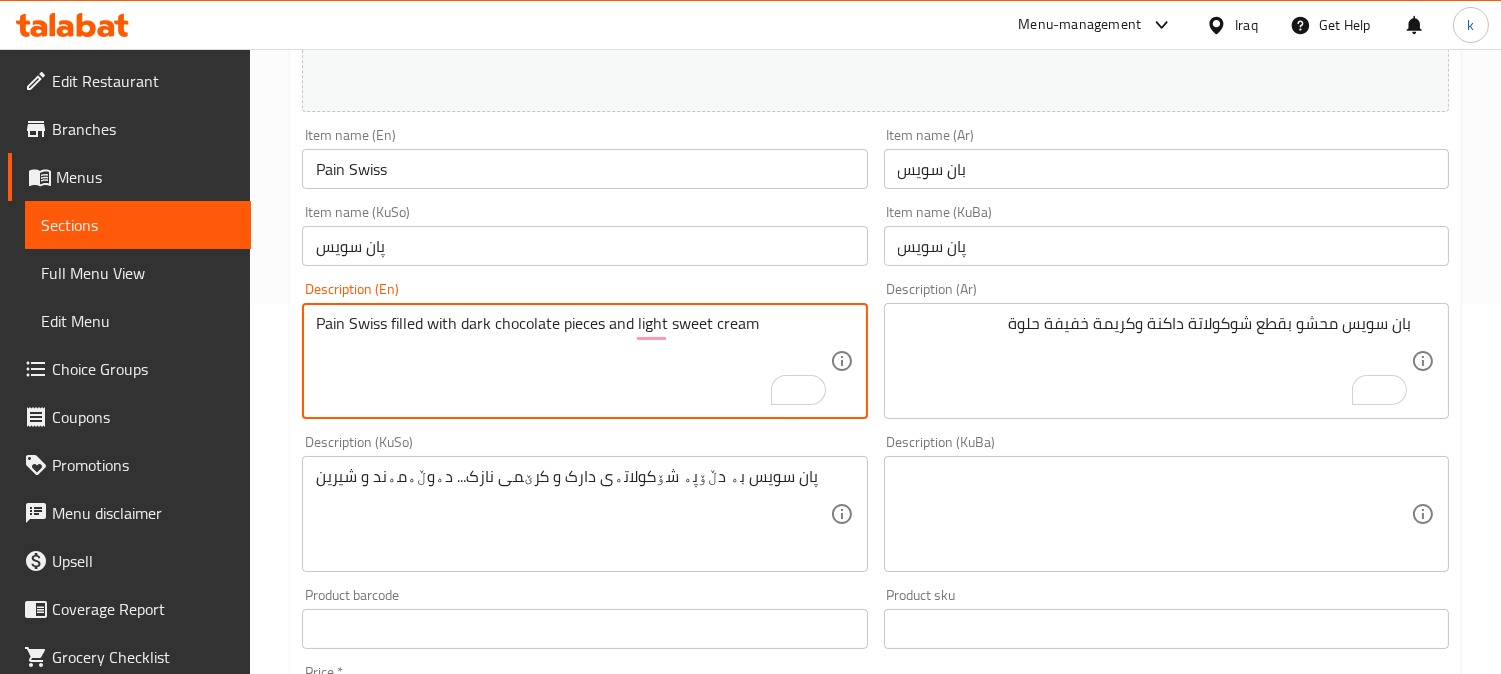 click at bounding box center [1154, 514] 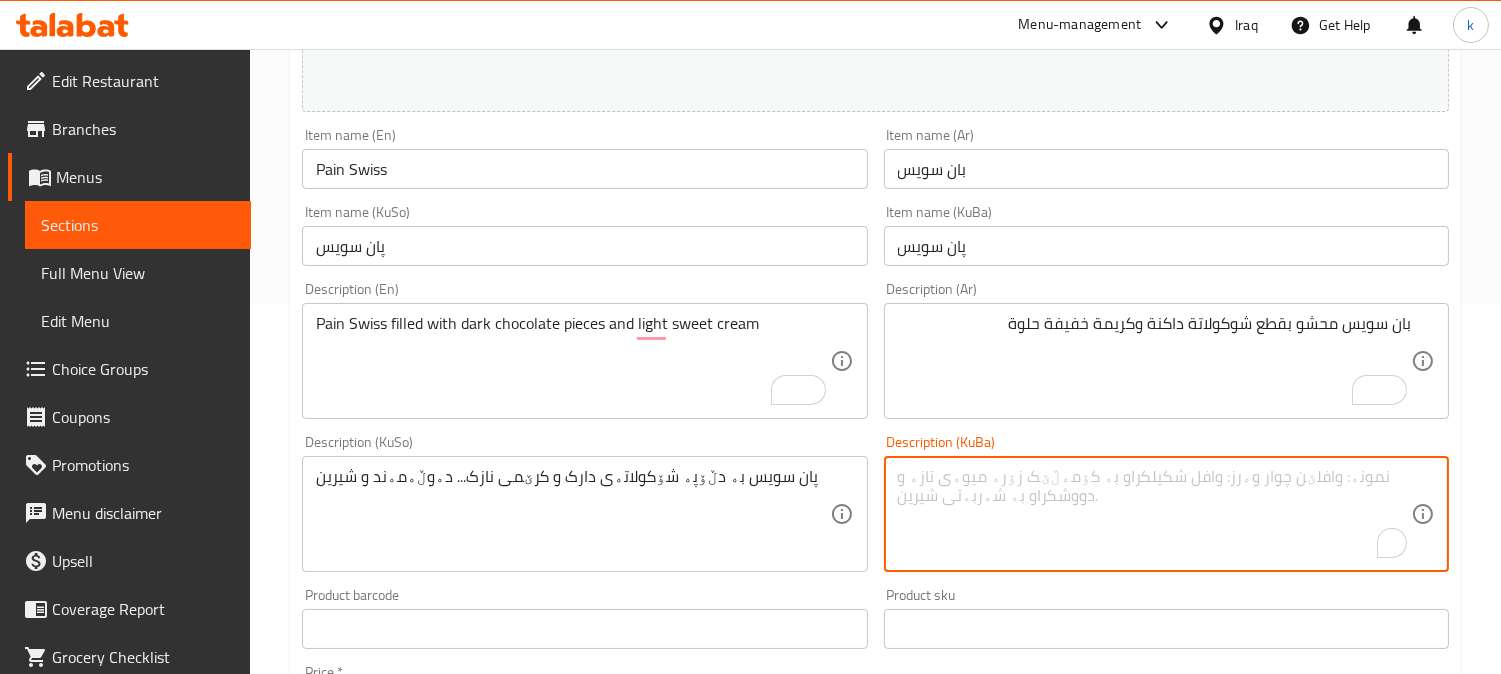 paste on "پان سویس پڕ لە پارچە شوکولاتەی تۆخ و کرێمی شیرینی سووک" 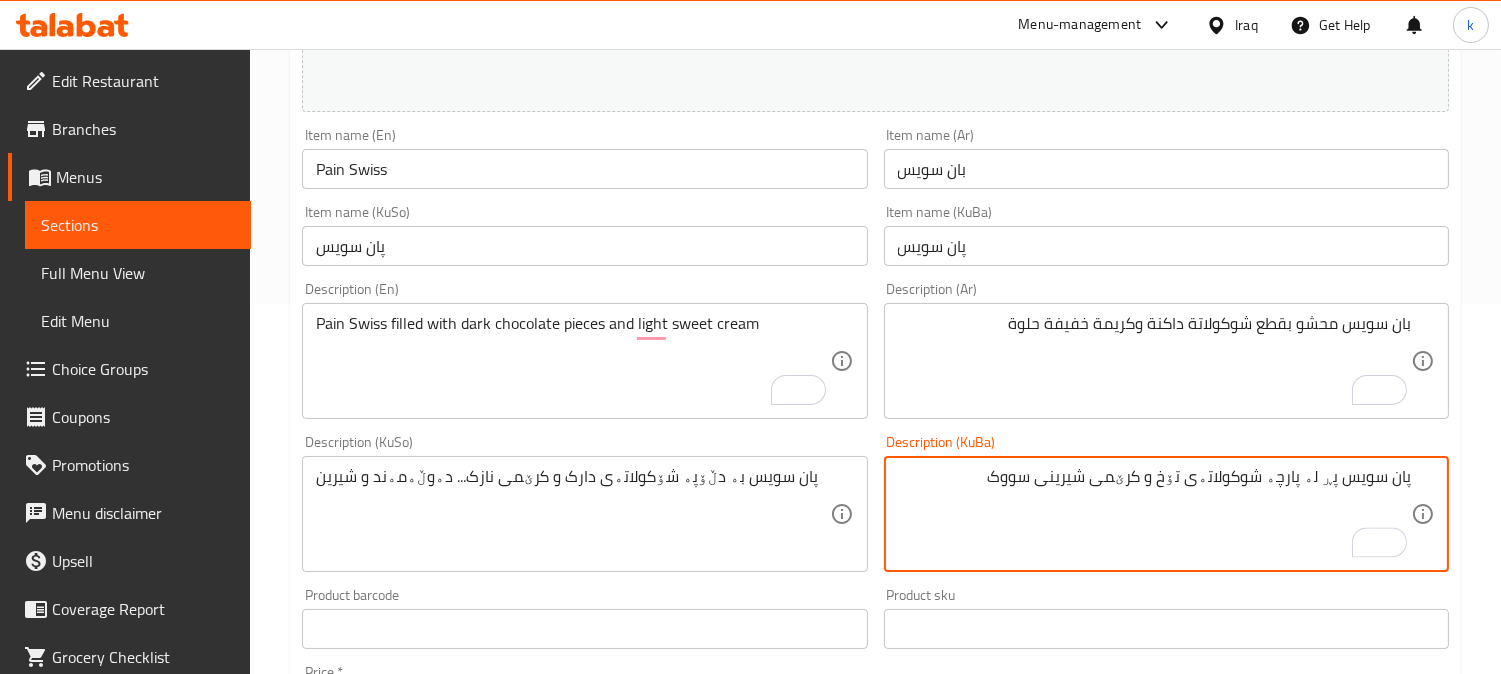 drag, startPoint x: 1340, startPoint y: 481, endPoint x: 1318, endPoint y: 482, distance: 22.022715 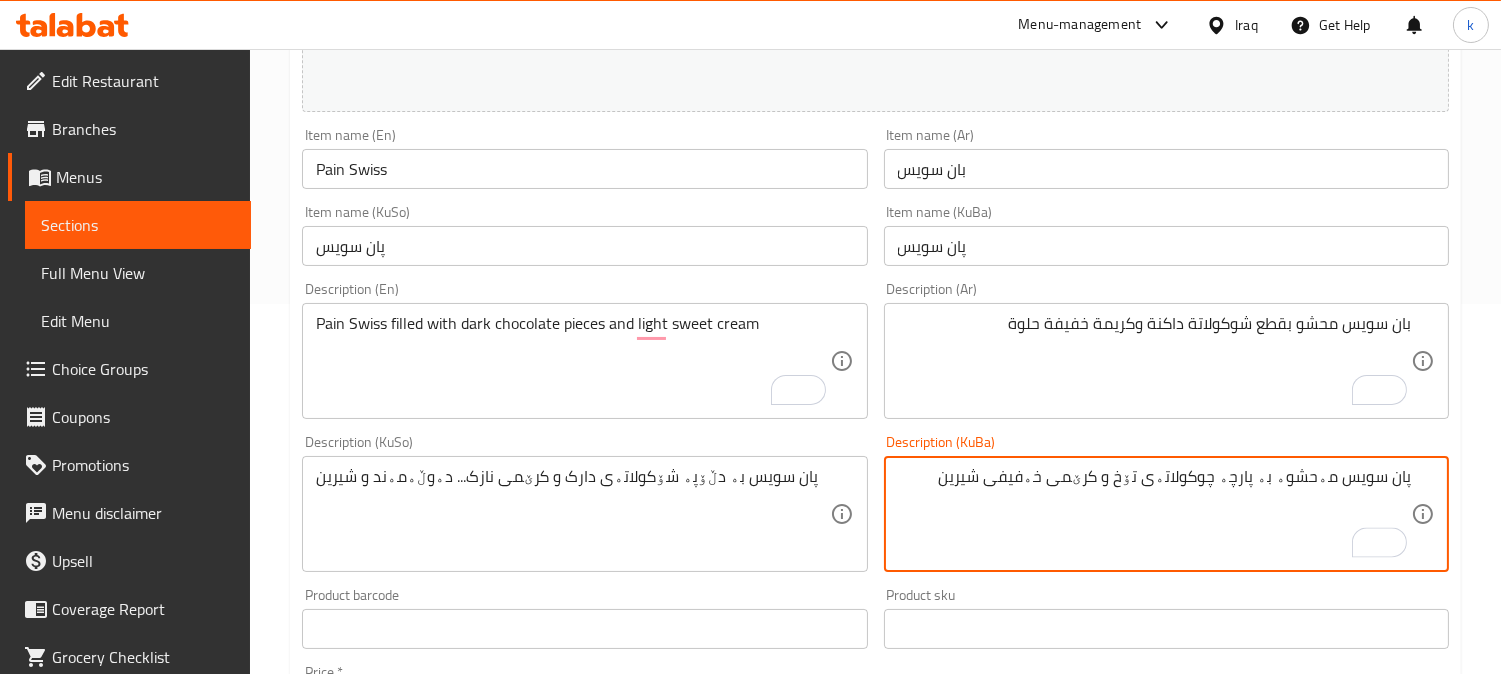 click on "پان سویس مەحشوە بە پارچە چوکولاتەی تۆخ و کرێمی خەفیفی شیرین" at bounding box center [1154, 514] 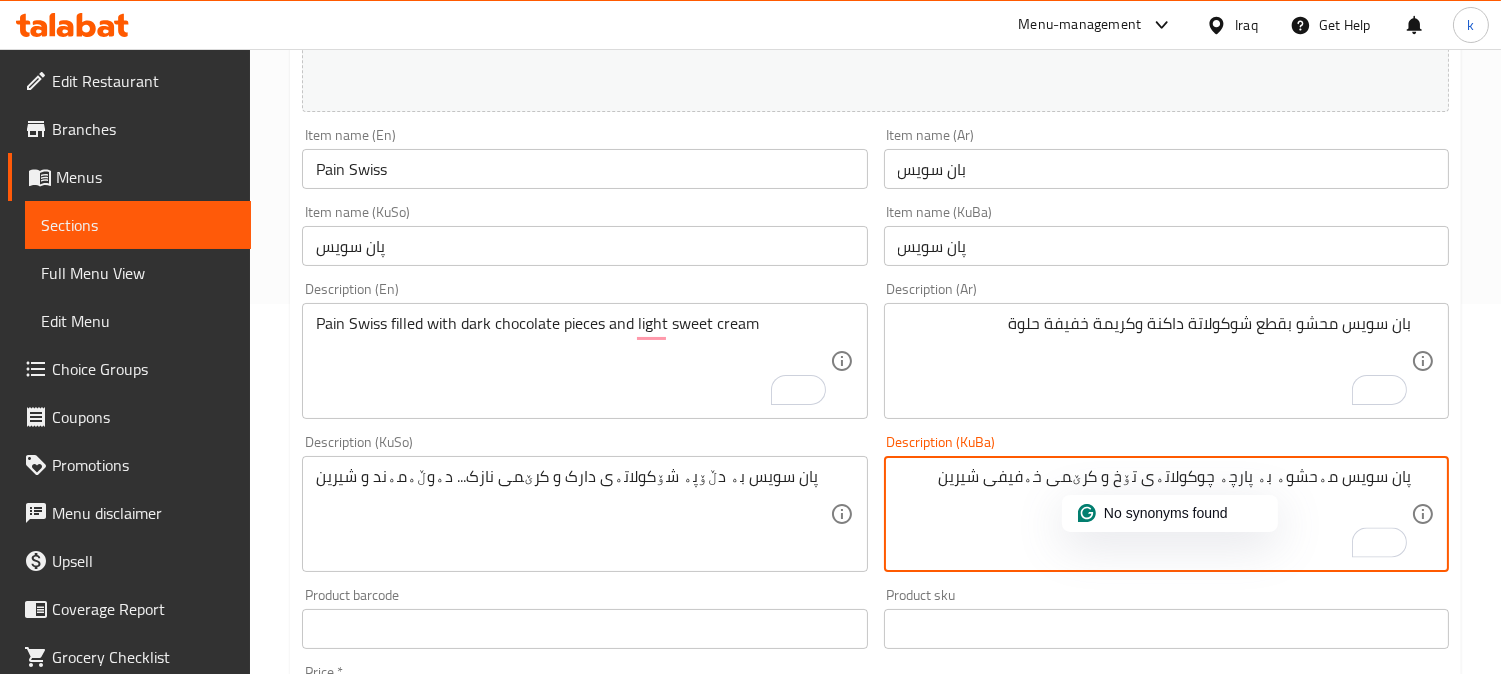 type on "پان سویس مەحشوە بە پارچە چوکولاتەی تۆخ و کرێمی خەفیفی شیرین" 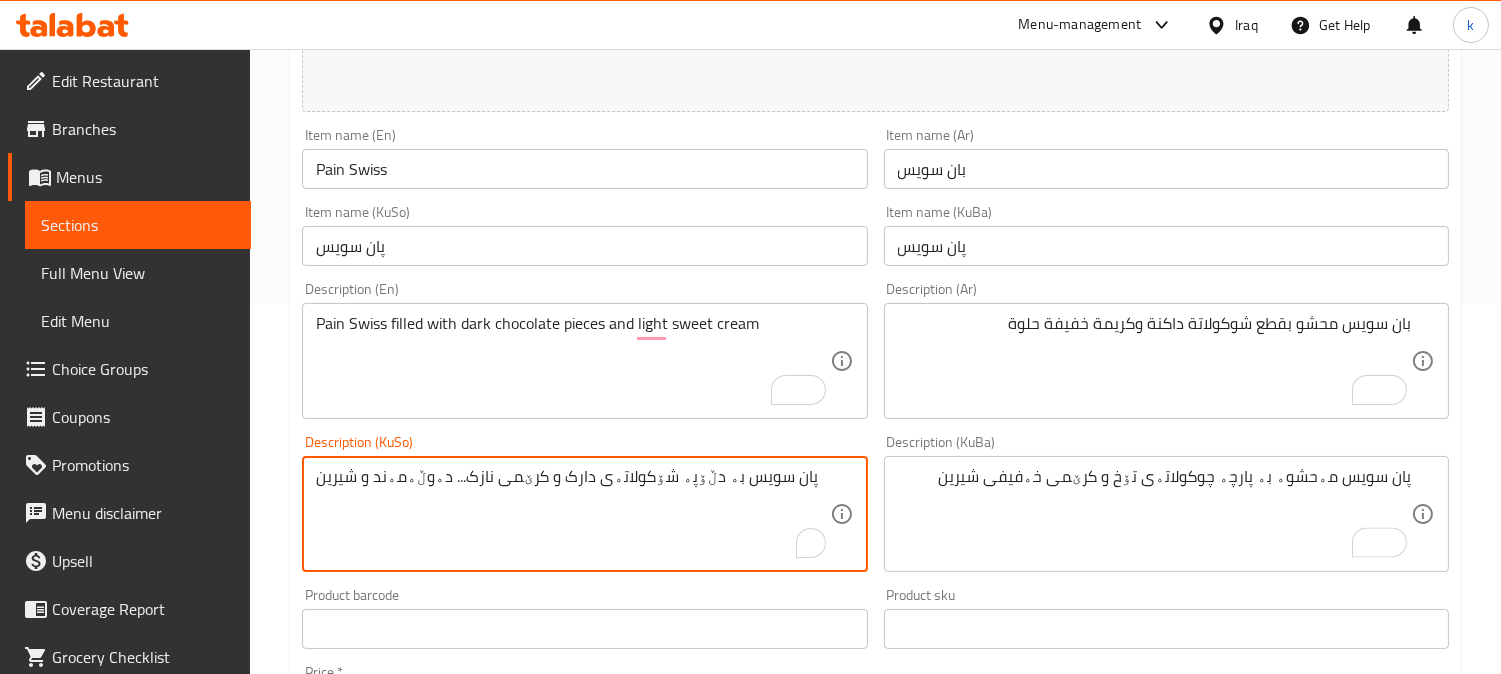 click on "پان سویس بە دڵۆپە شۆکولاتەی دارک و کرێمی نازک... دەوڵەمەند و شیرین" at bounding box center (572, 514) 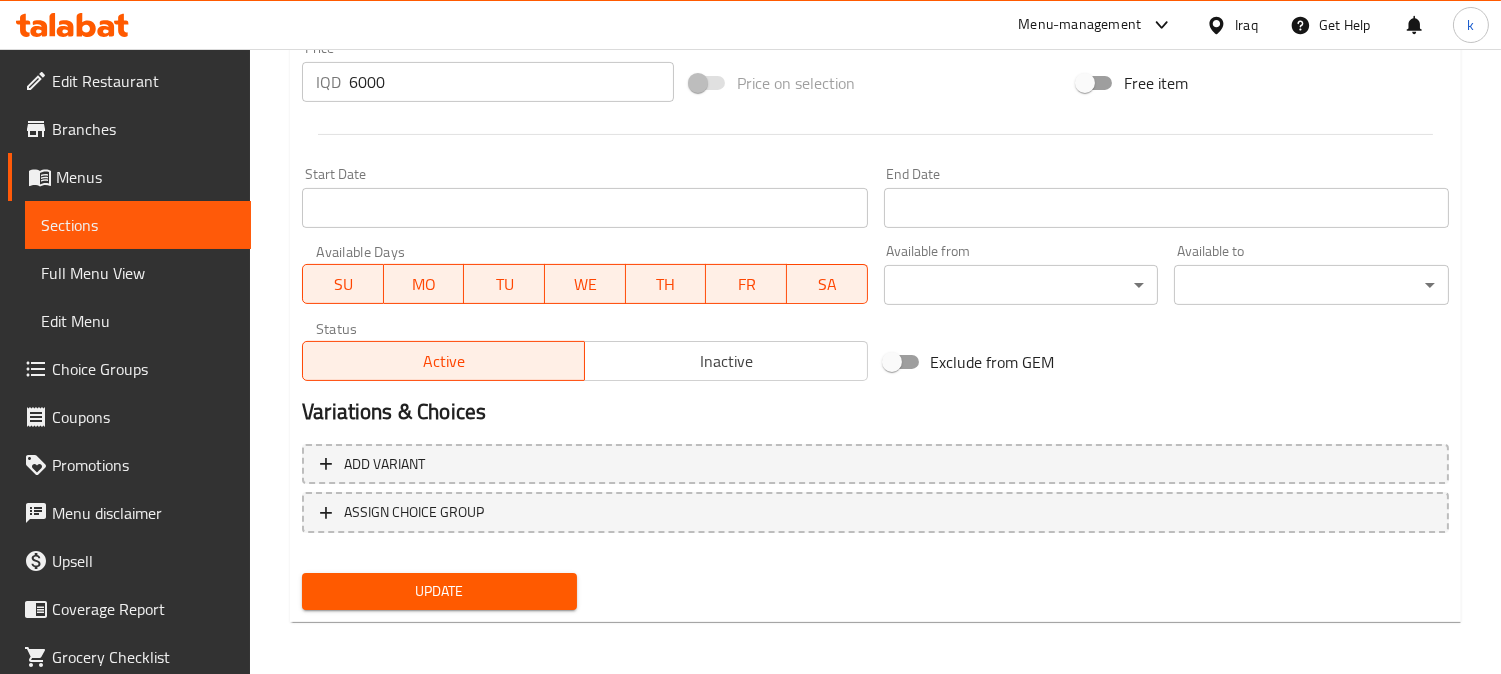 type on "پان سویس مەحشوە بە پارچە چوکولاتەی تۆخ و کرێمی خەفیفی شیرین" 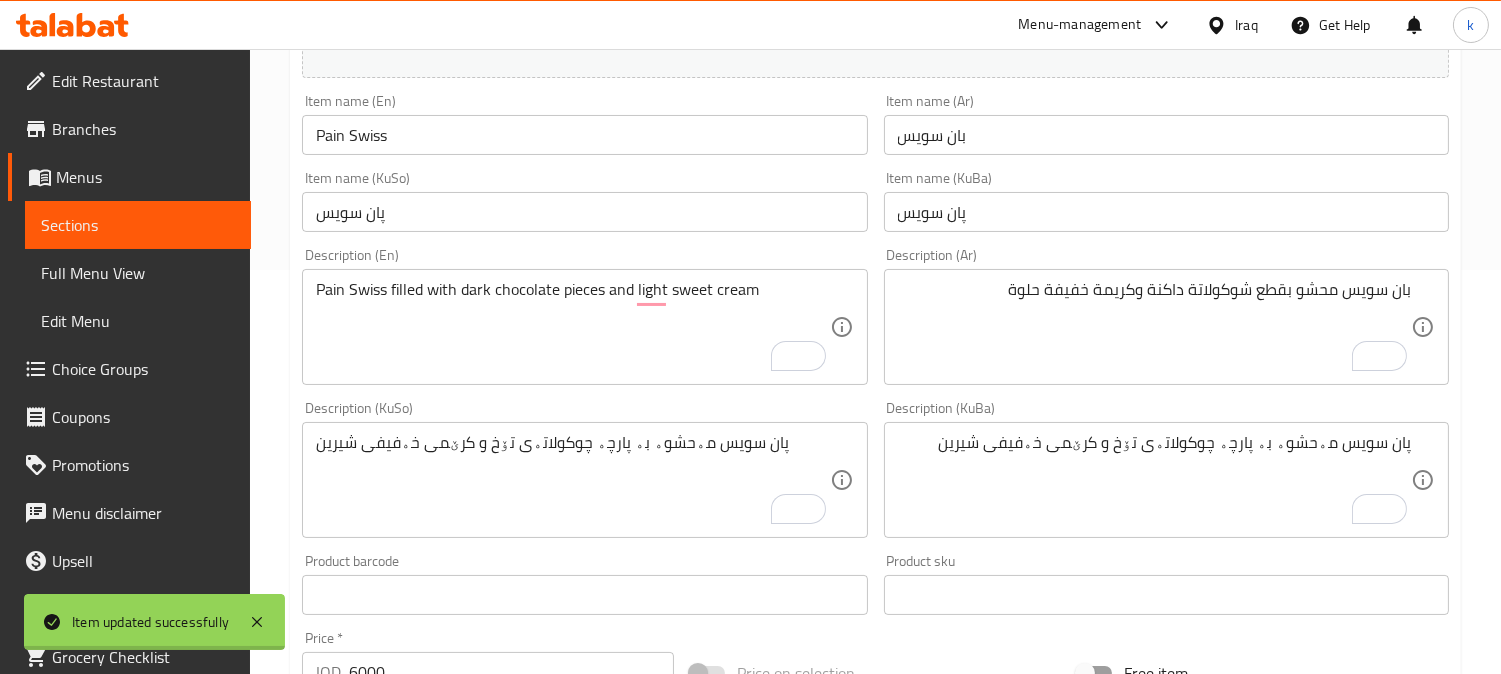 scroll, scrollTop: 68, scrollLeft: 0, axis: vertical 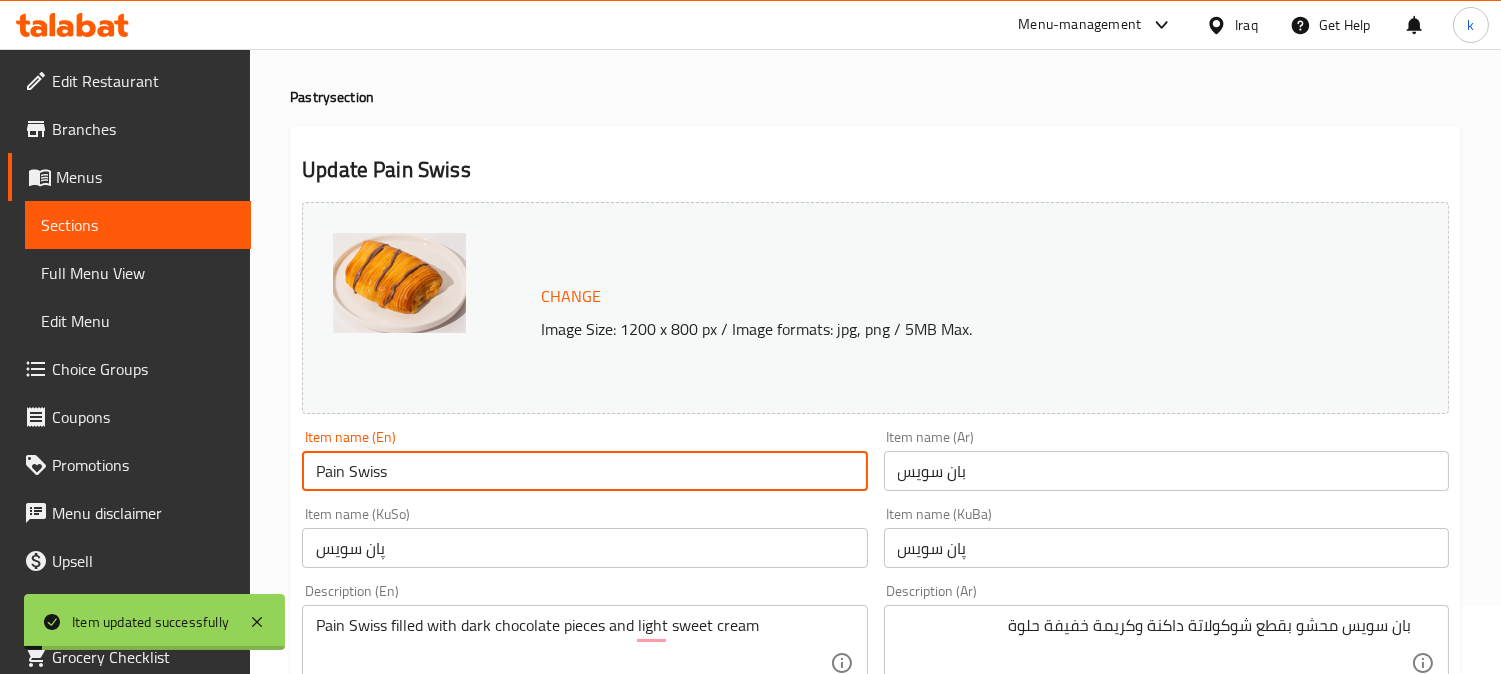 click on "Pain Swiss" at bounding box center (584, 471) 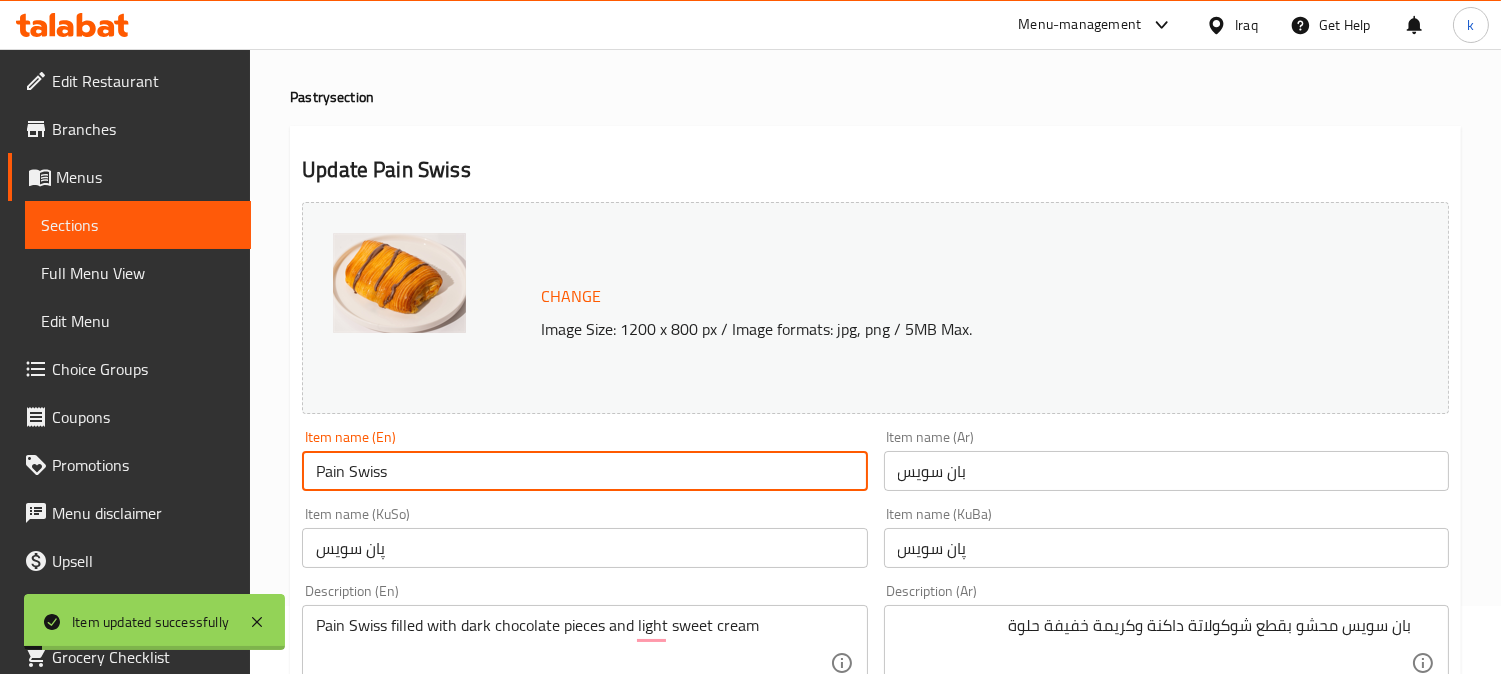 click on "Pain Swiss" at bounding box center [584, 471] 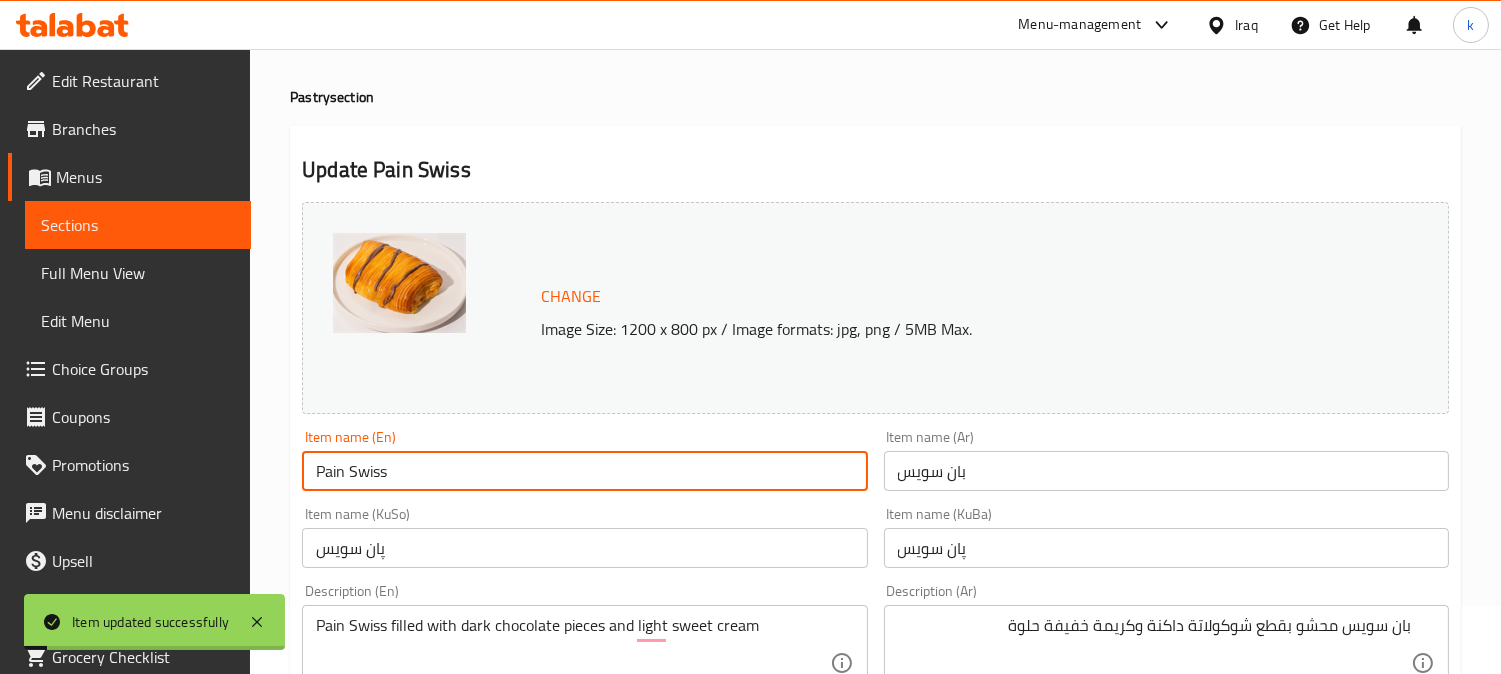 click on "Pain Swiss" at bounding box center (584, 471) 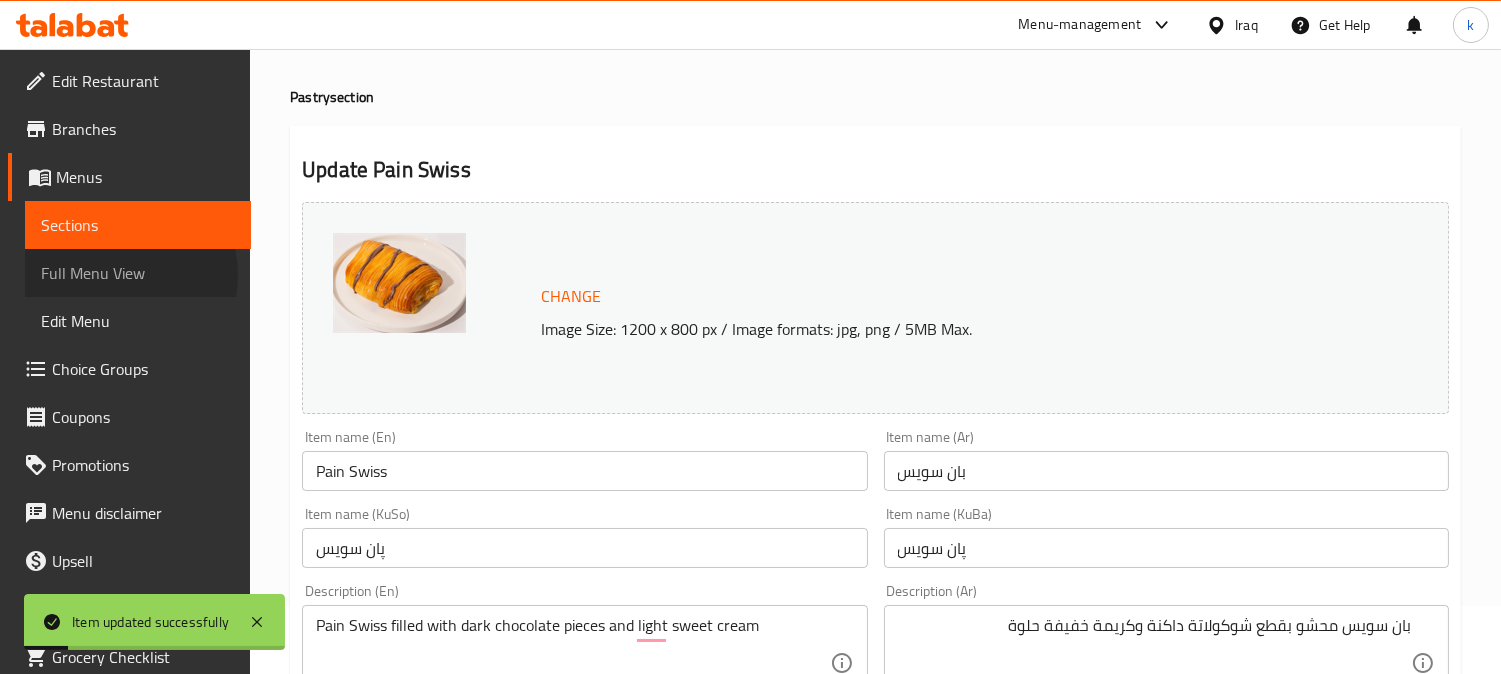 click on "Full Menu View" at bounding box center (138, 273) 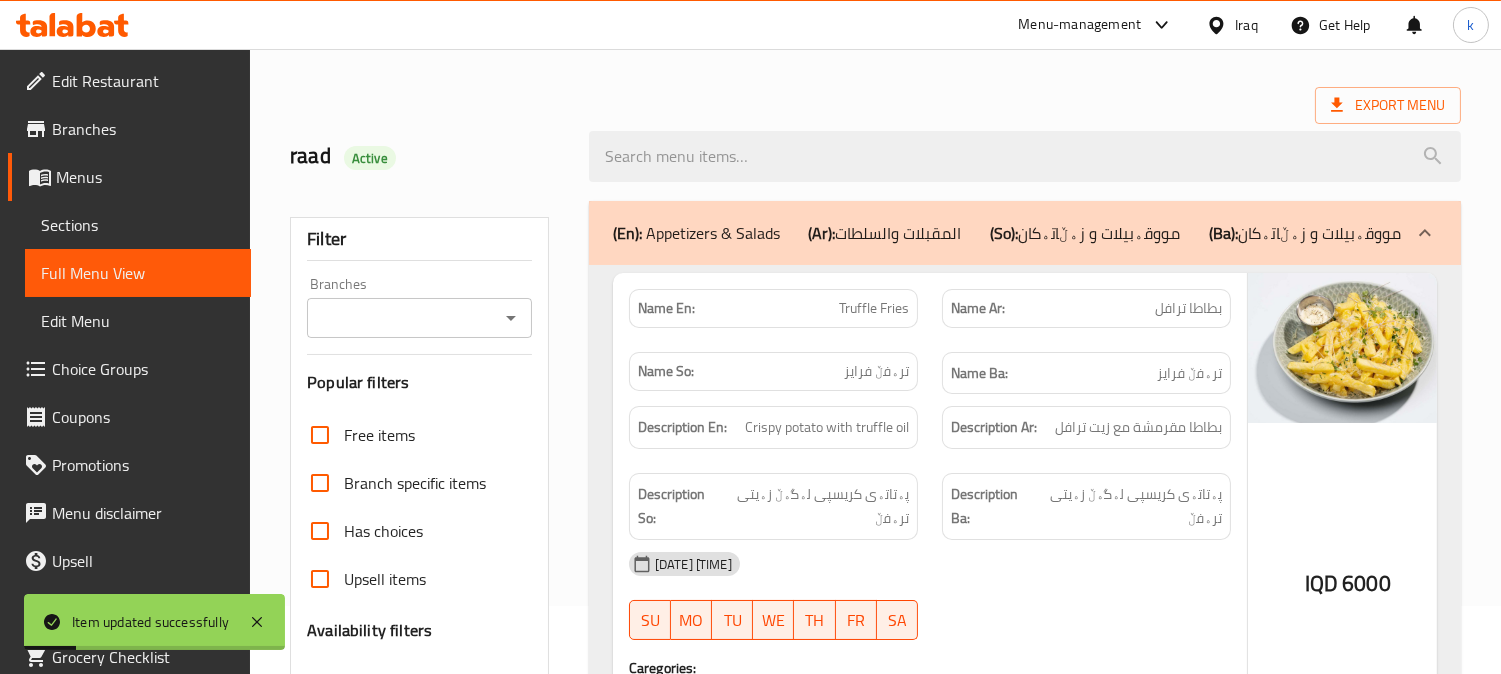 click on "Branches" at bounding box center (403, 318) 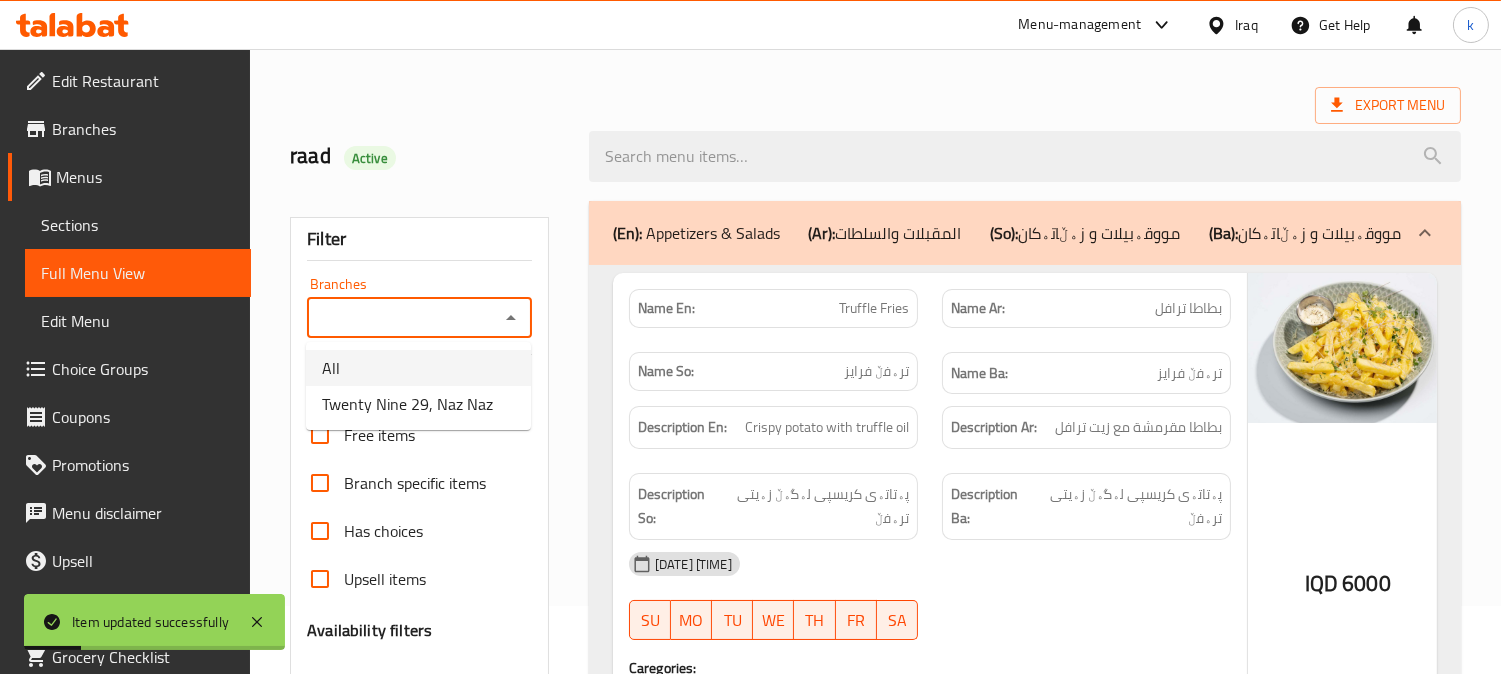 click on "Twenty Nine 29, Naz Naz" at bounding box center [407, 404] 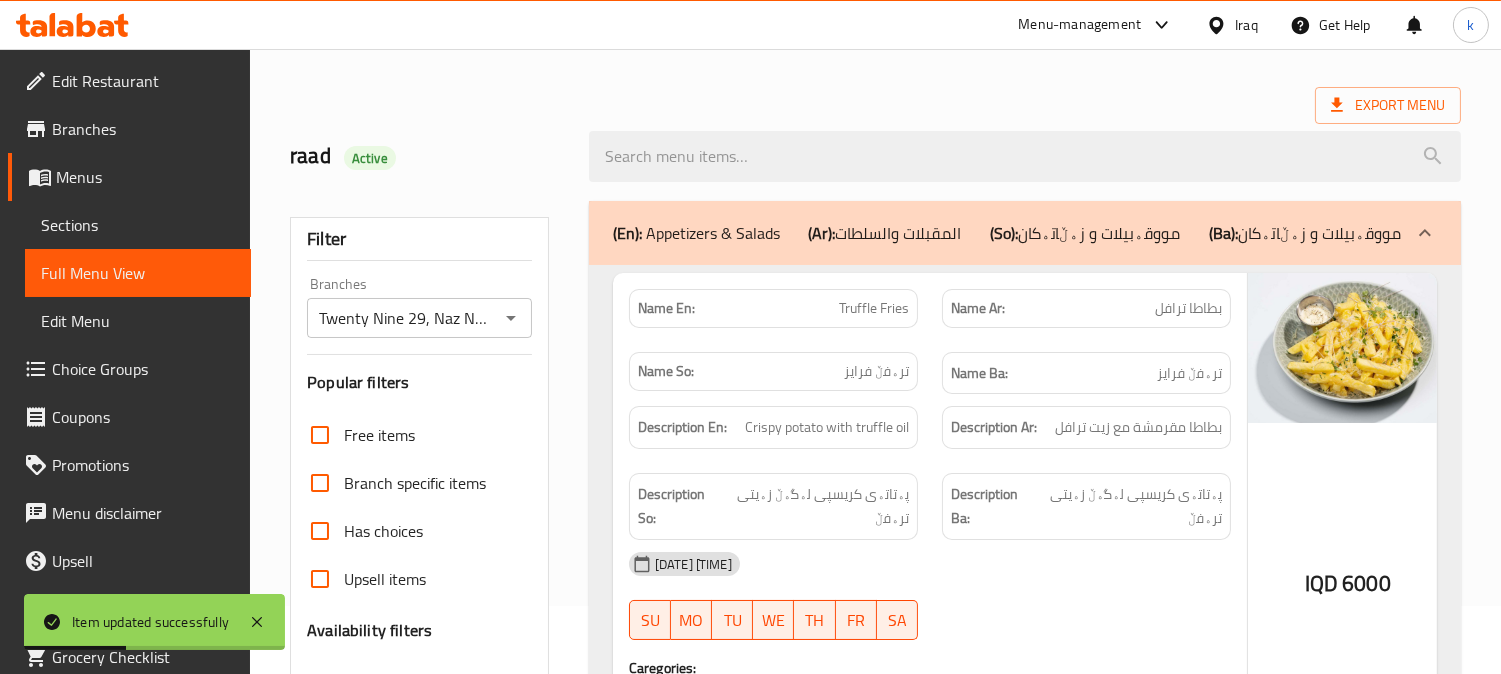 click at bounding box center (1025, 156) 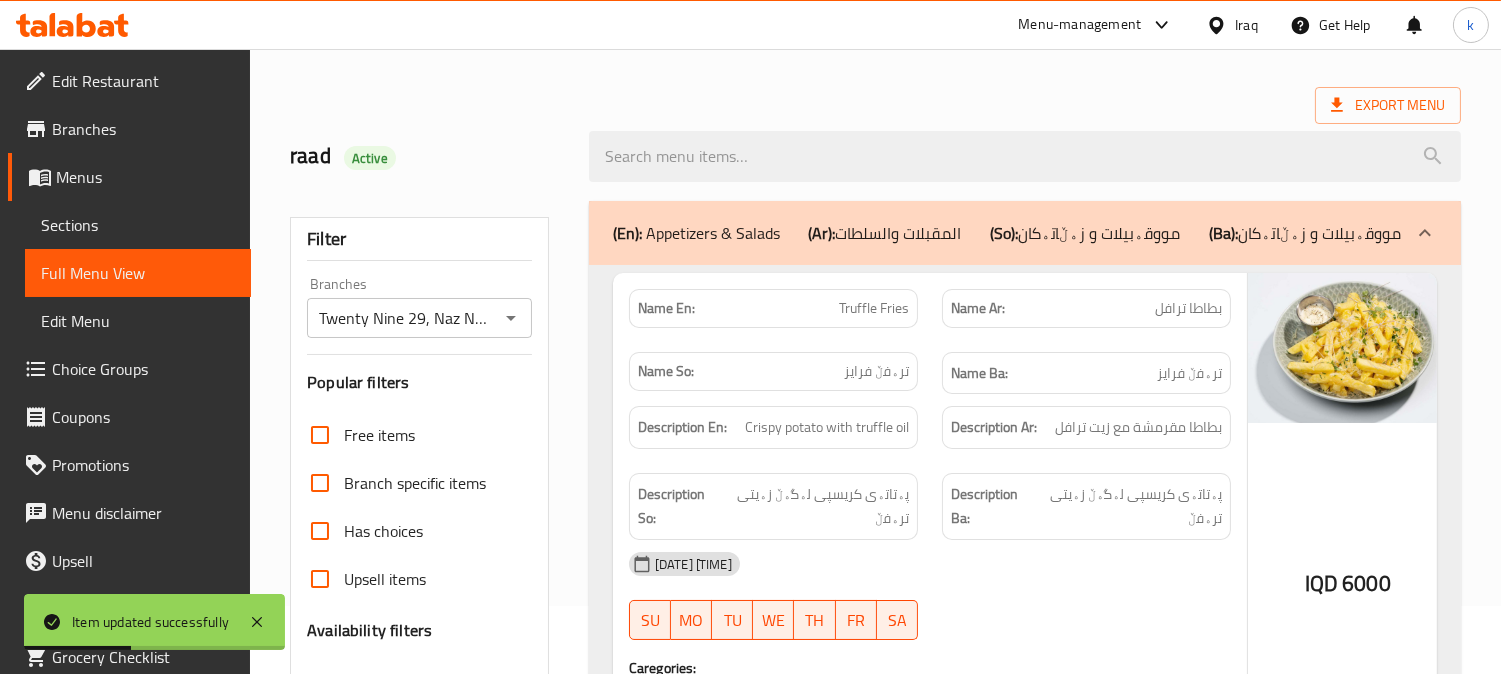 paste on "Pain Swiss" 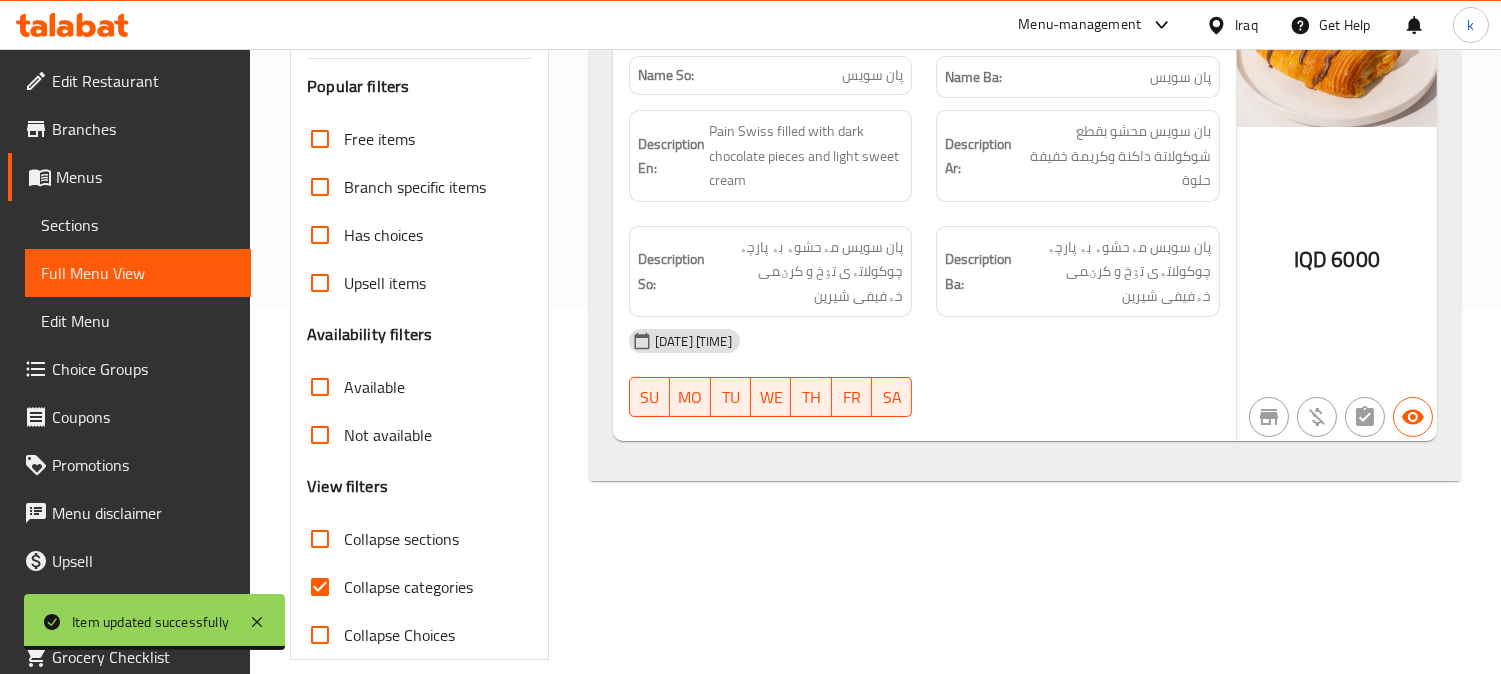 scroll, scrollTop: 390, scrollLeft: 0, axis: vertical 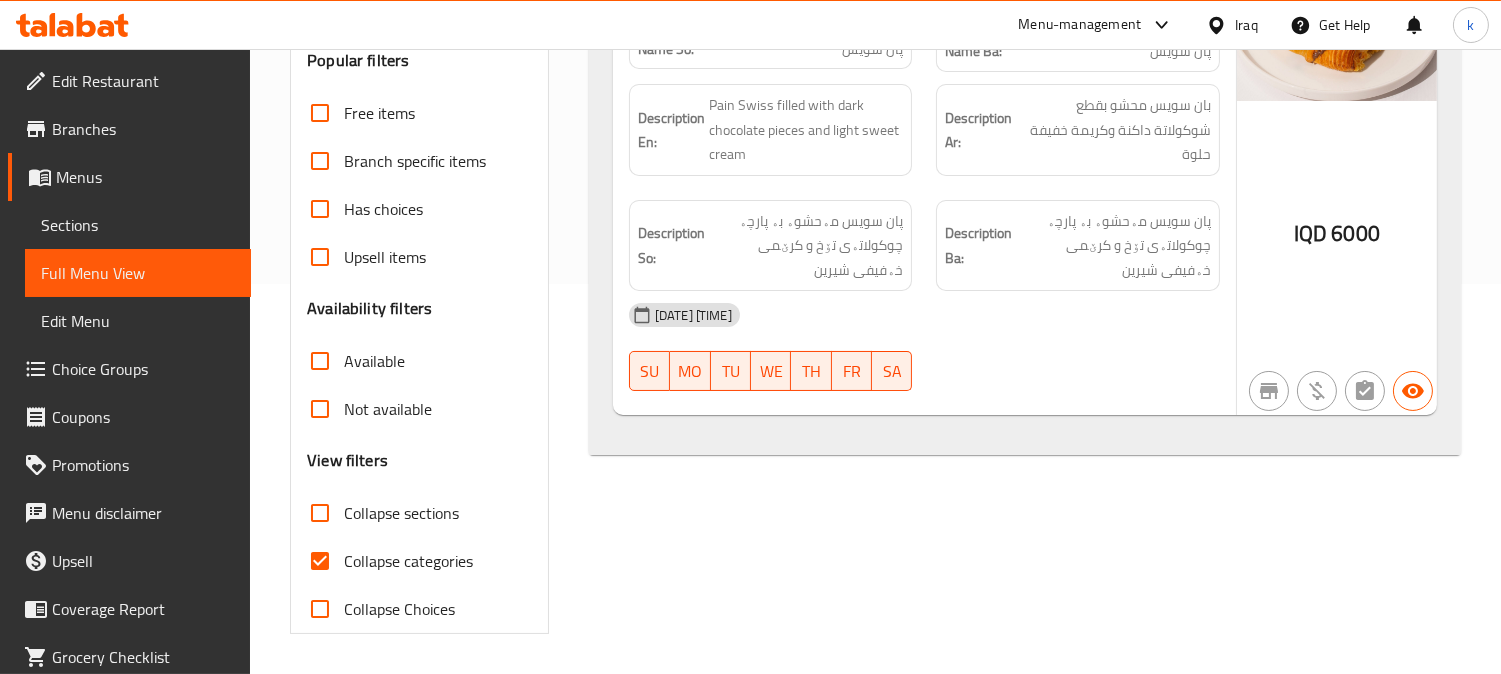 type on "Pain Swiss" 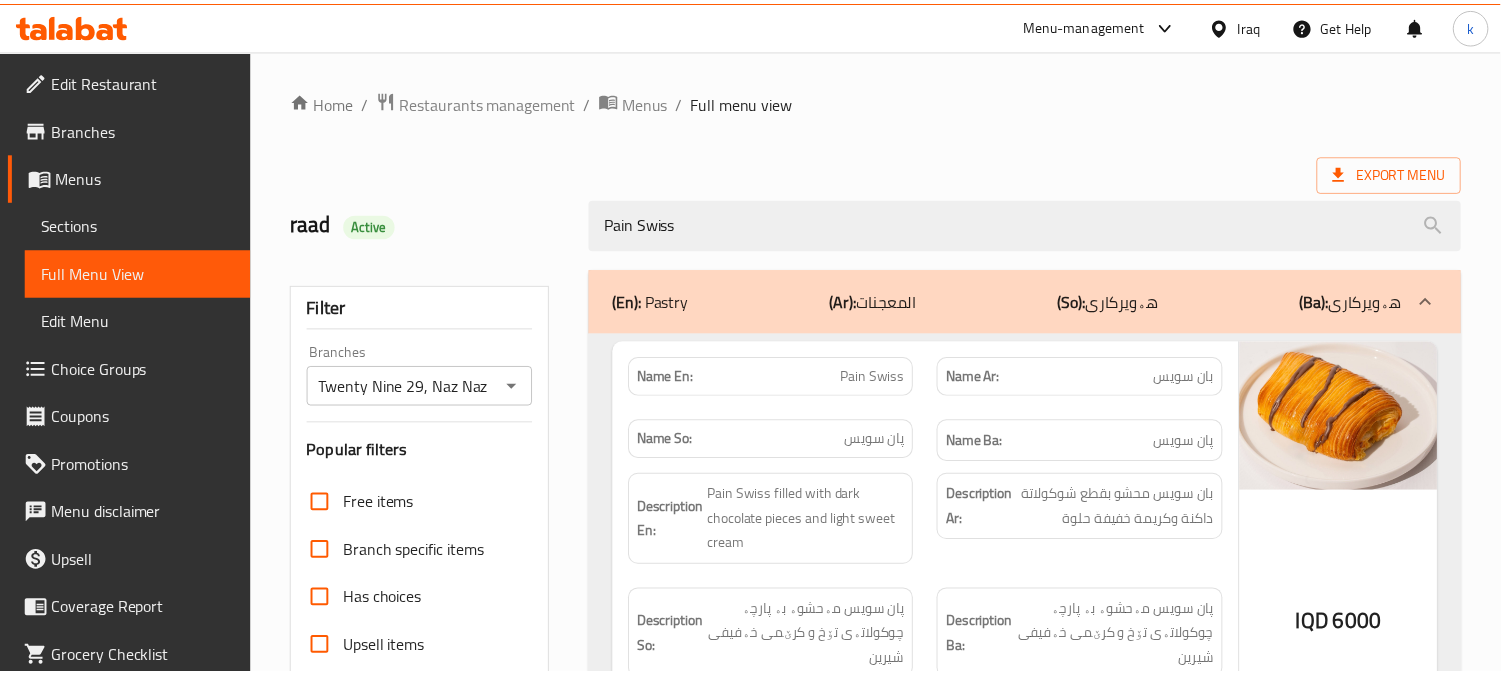 scroll, scrollTop: 390, scrollLeft: 0, axis: vertical 